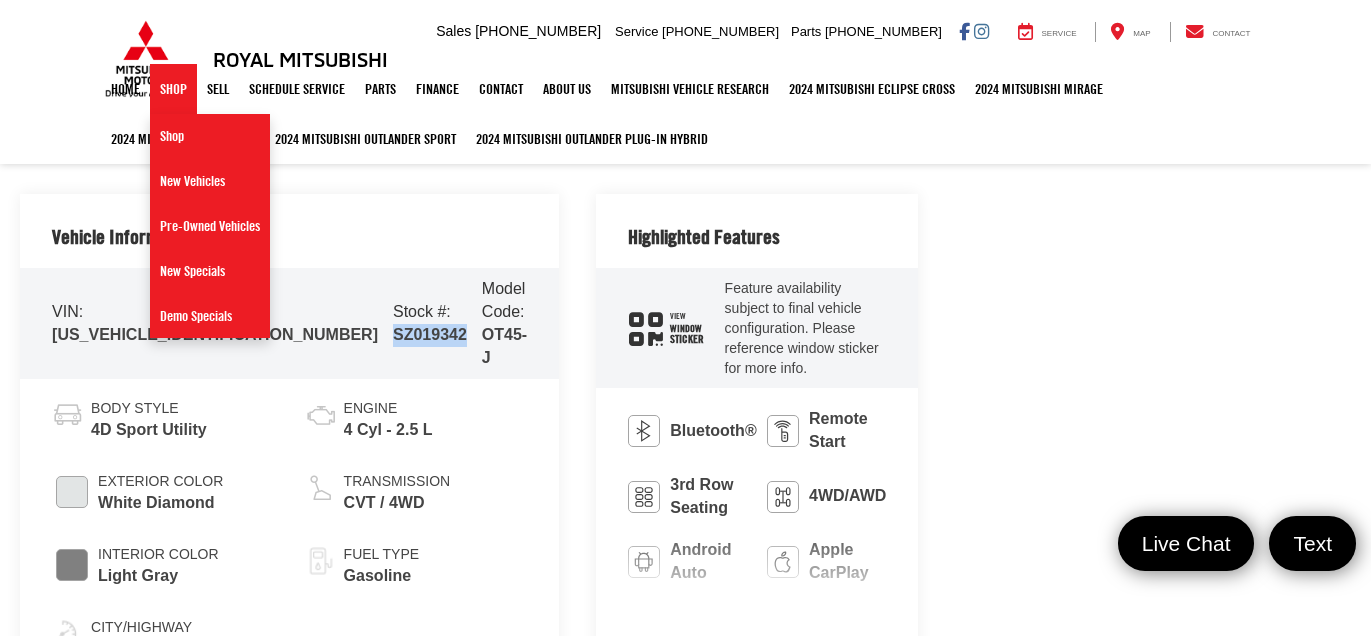 scroll, scrollTop: 0, scrollLeft: 0, axis: both 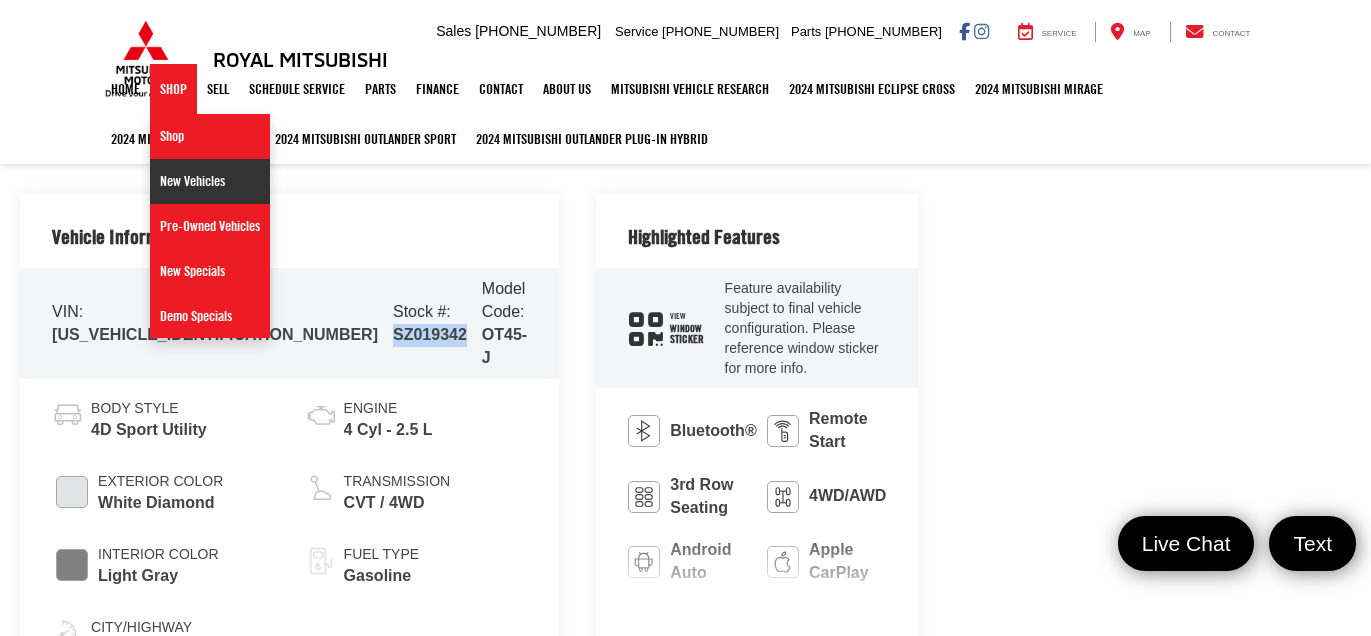 click on "New Vehicles" at bounding box center (210, 181) 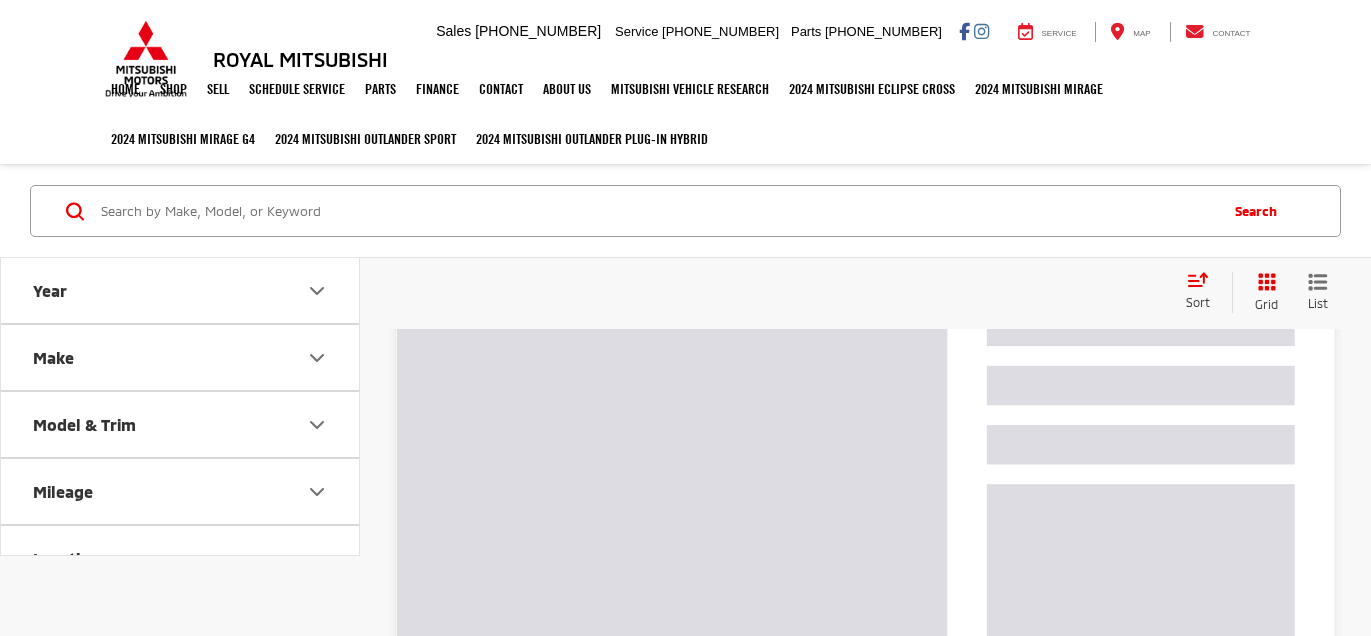 scroll, scrollTop: 0, scrollLeft: 0, axis: both 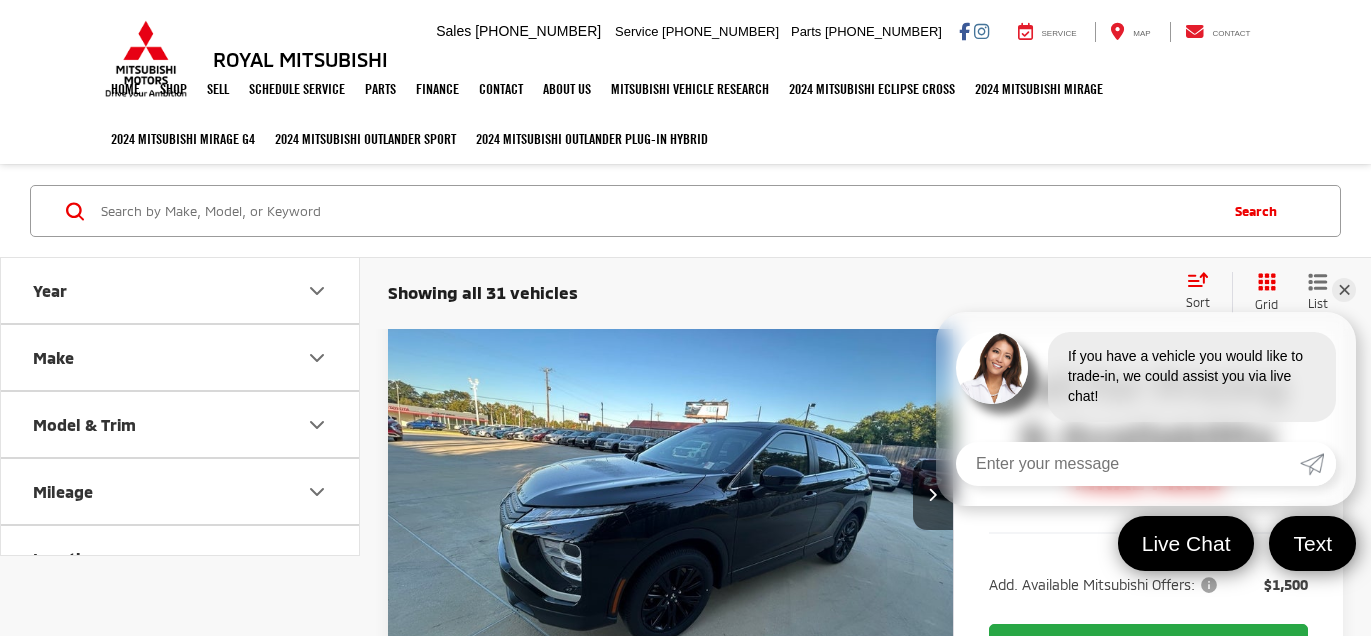 click on "Year" at bounding box center [181, 290] 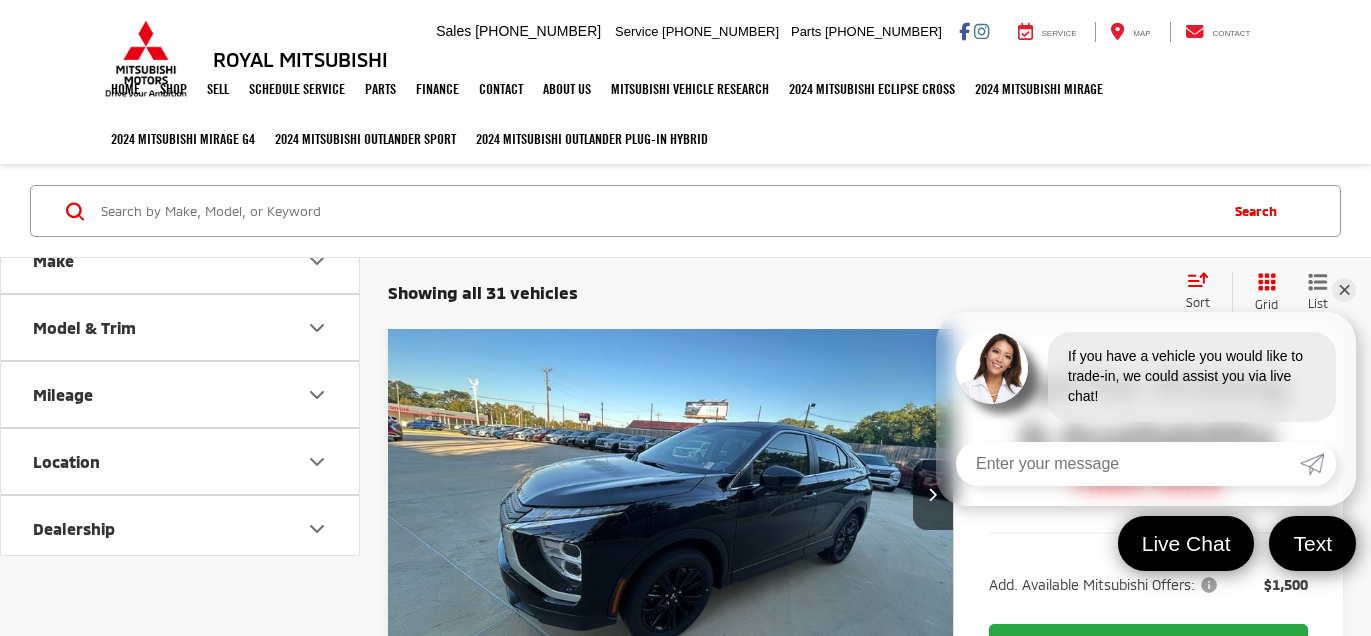 scroll, scrollTop: 229, scrollLeft: 0, axis: vertical 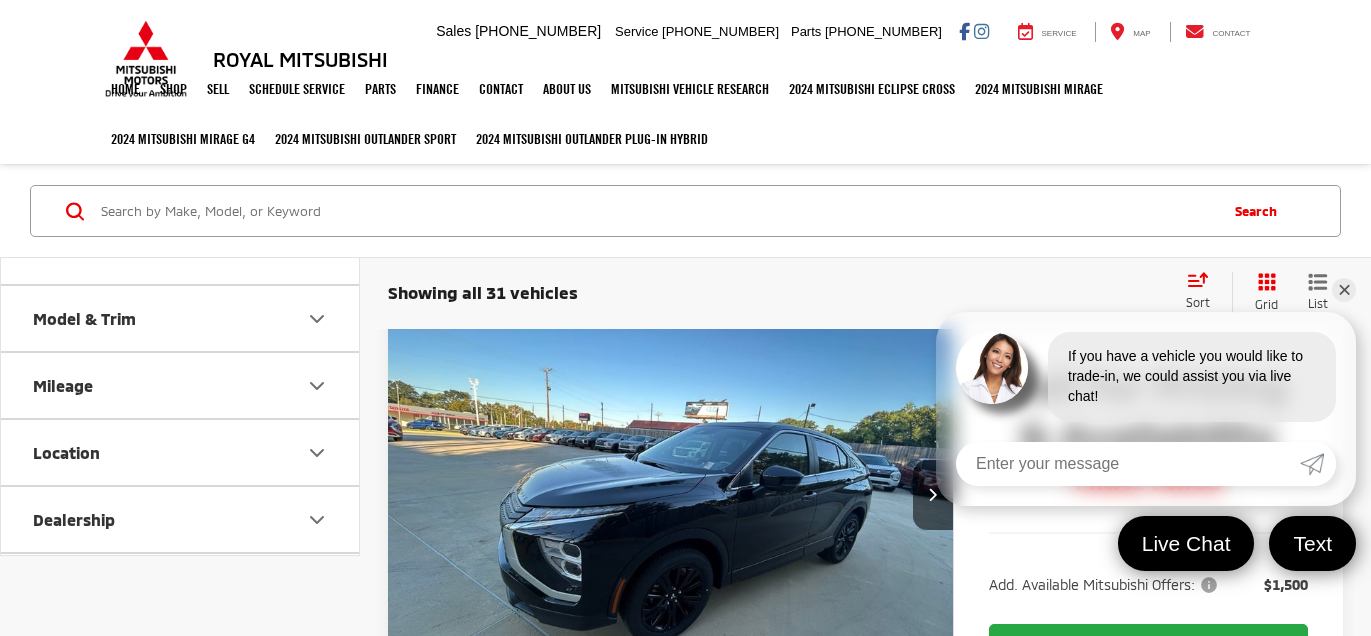 click 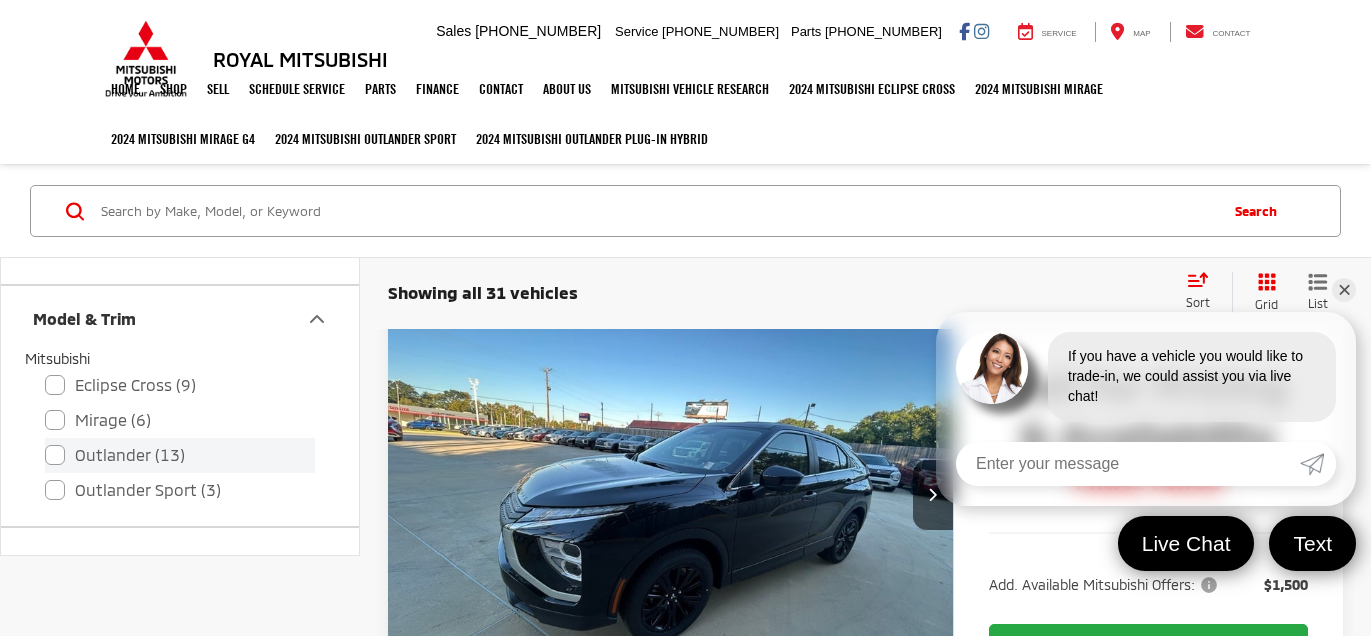 click on "Outlander (13)" at bounding box center (180, 455) 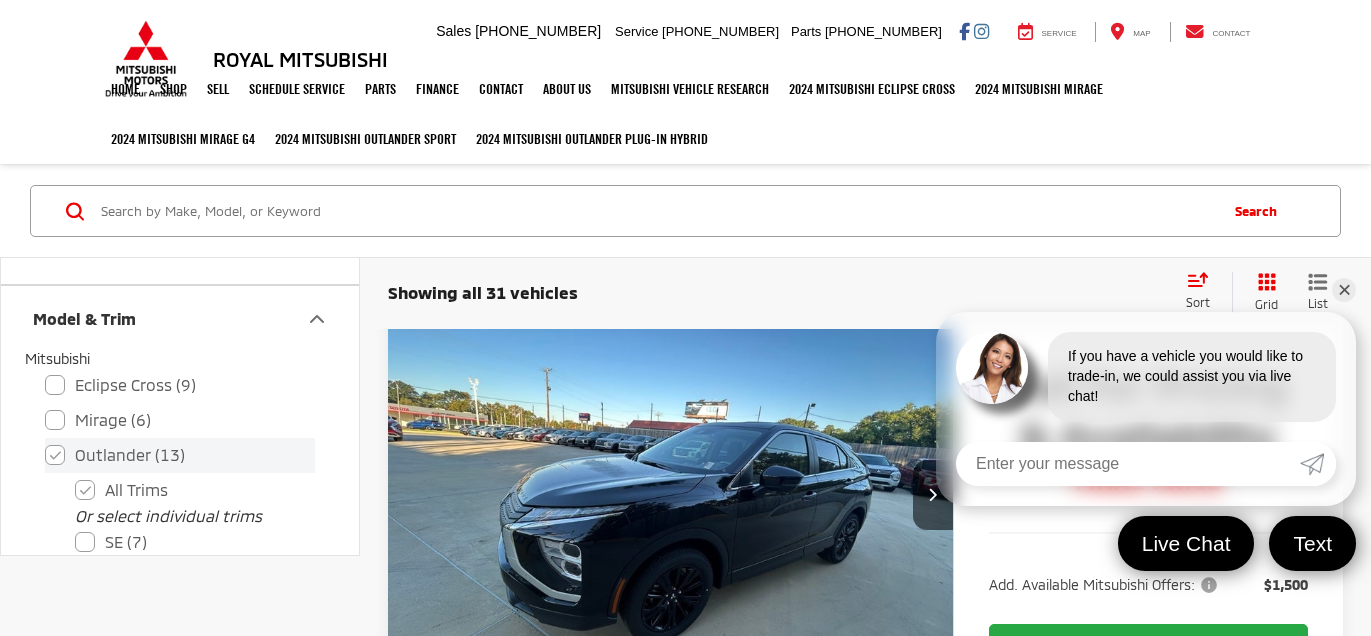 type on "2025" 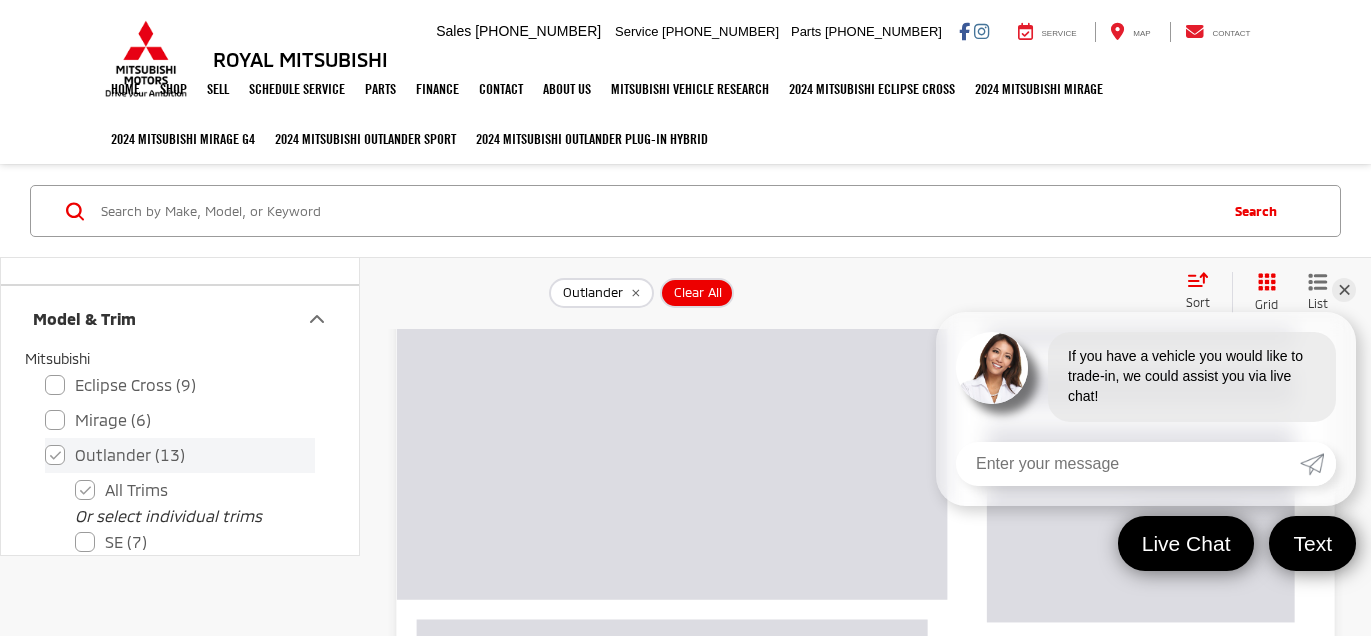 scroll, scrollTop: 79, scrollLeft: 0, axis: vertical 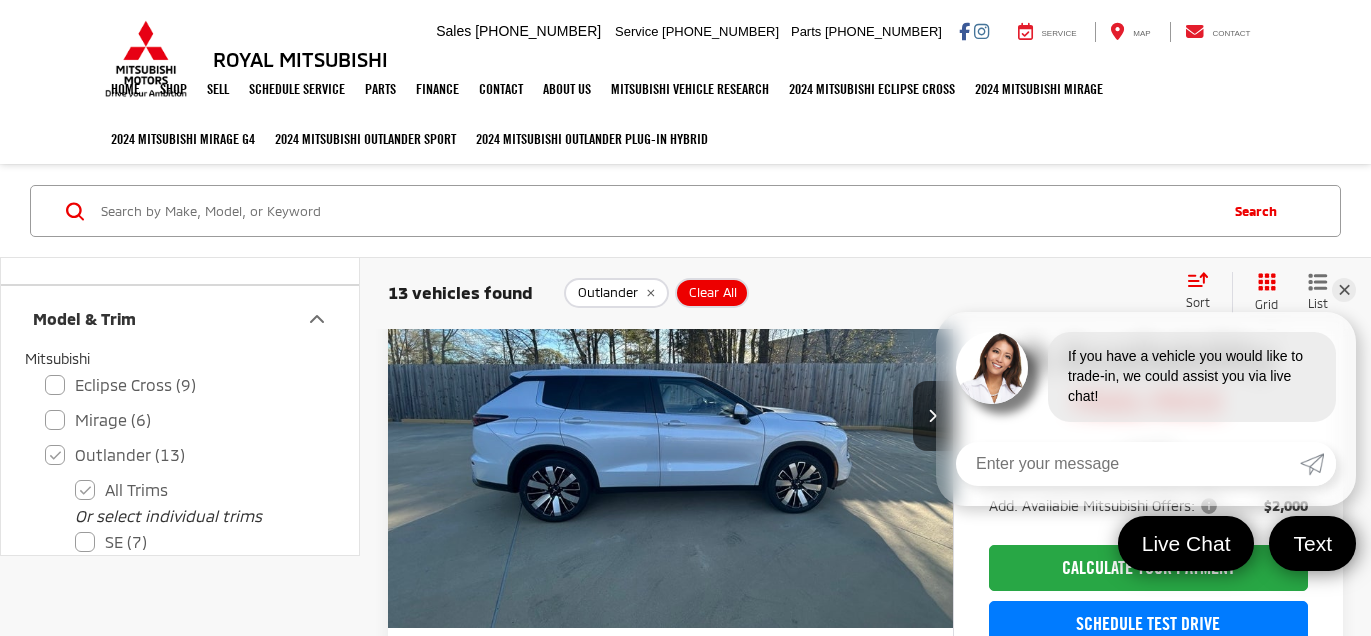 click on "SE (7)" at bounding box center (195, 542) 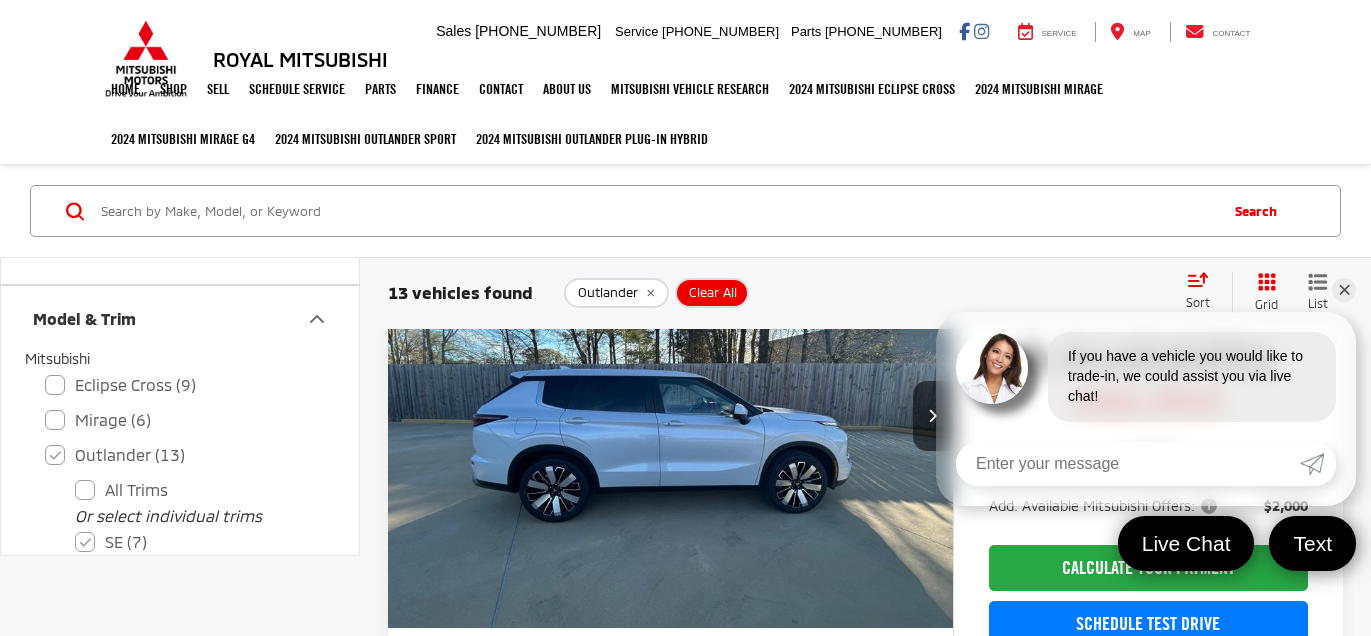 checkbox on "false" 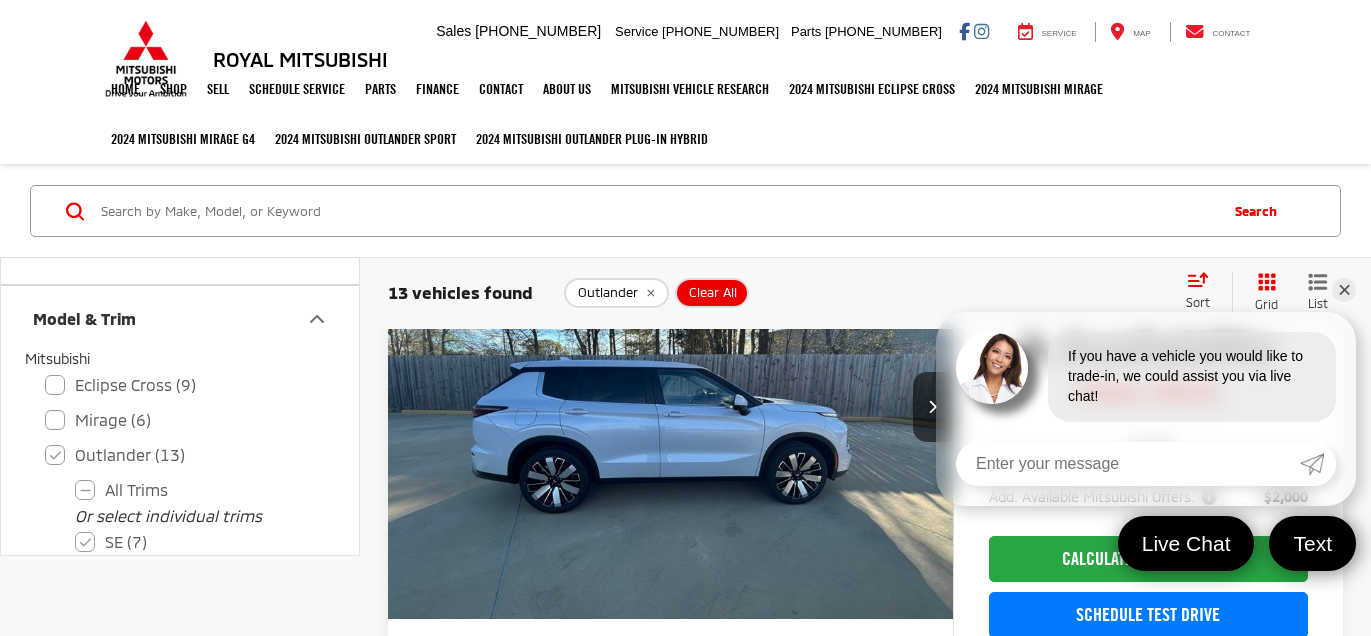 scroll, scrollTop: 0, scrollLeft: 0, axis: both 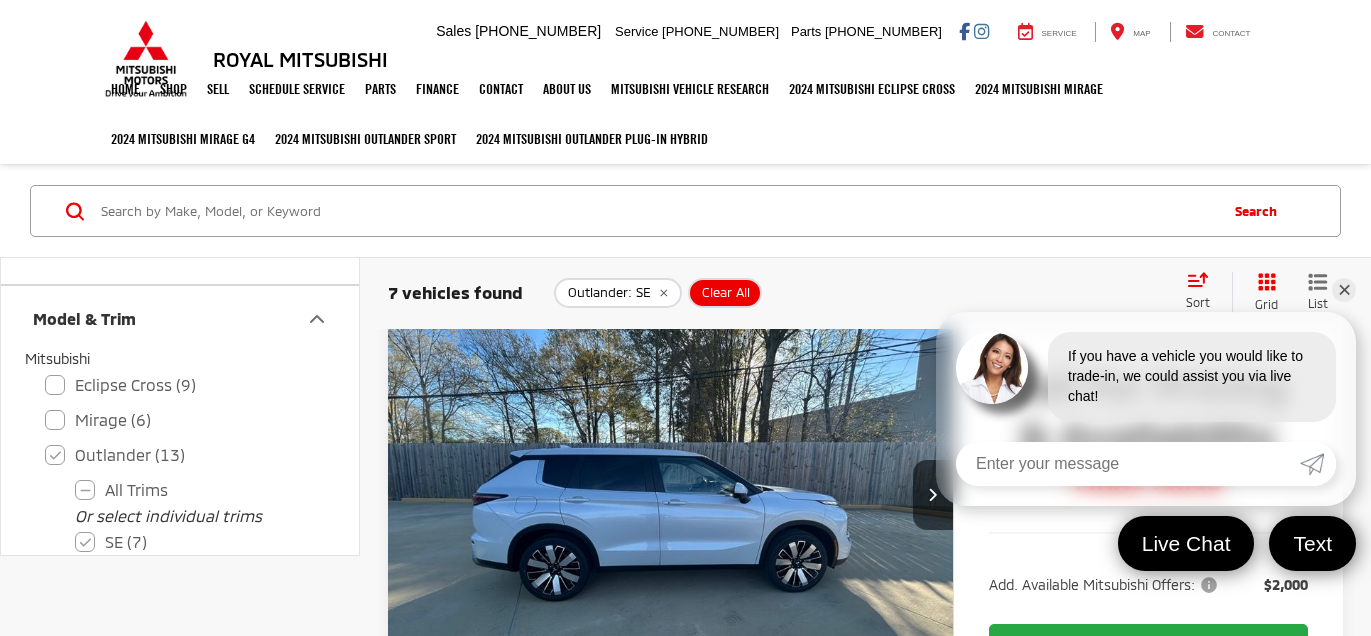 click on "✕" at bounding box center [1344, 290] 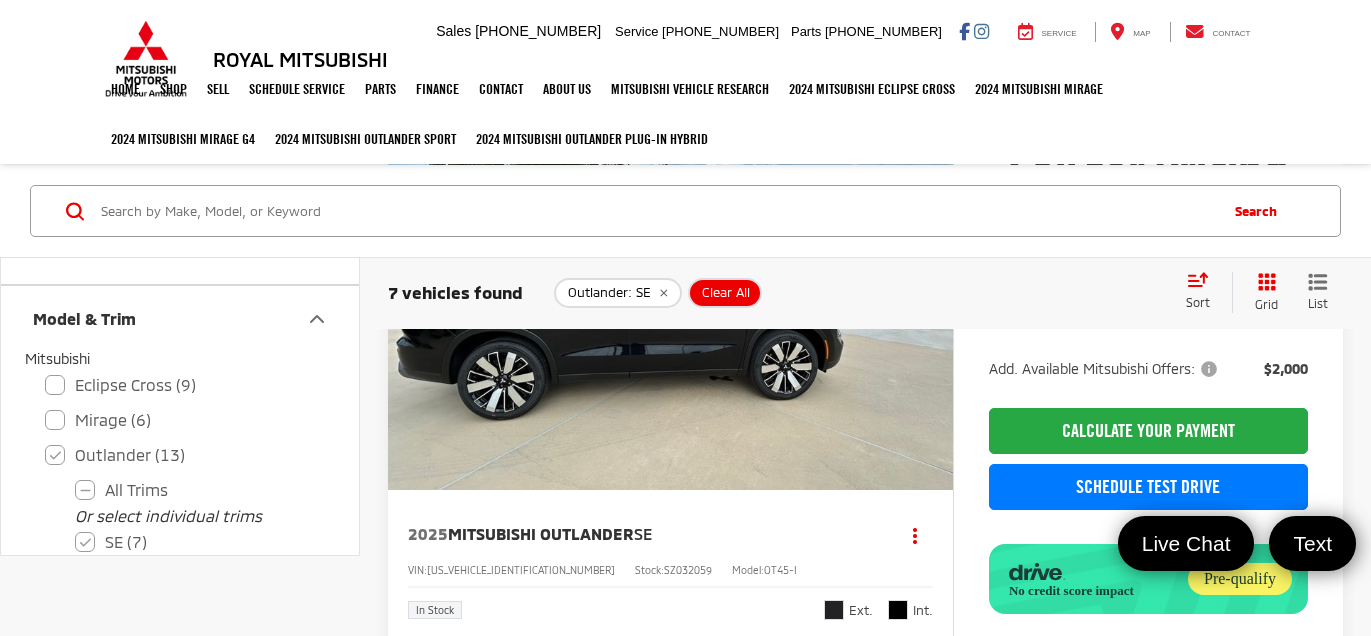 scroll, scrollTop: 3071, scrollLeft: 0, axis: vertical 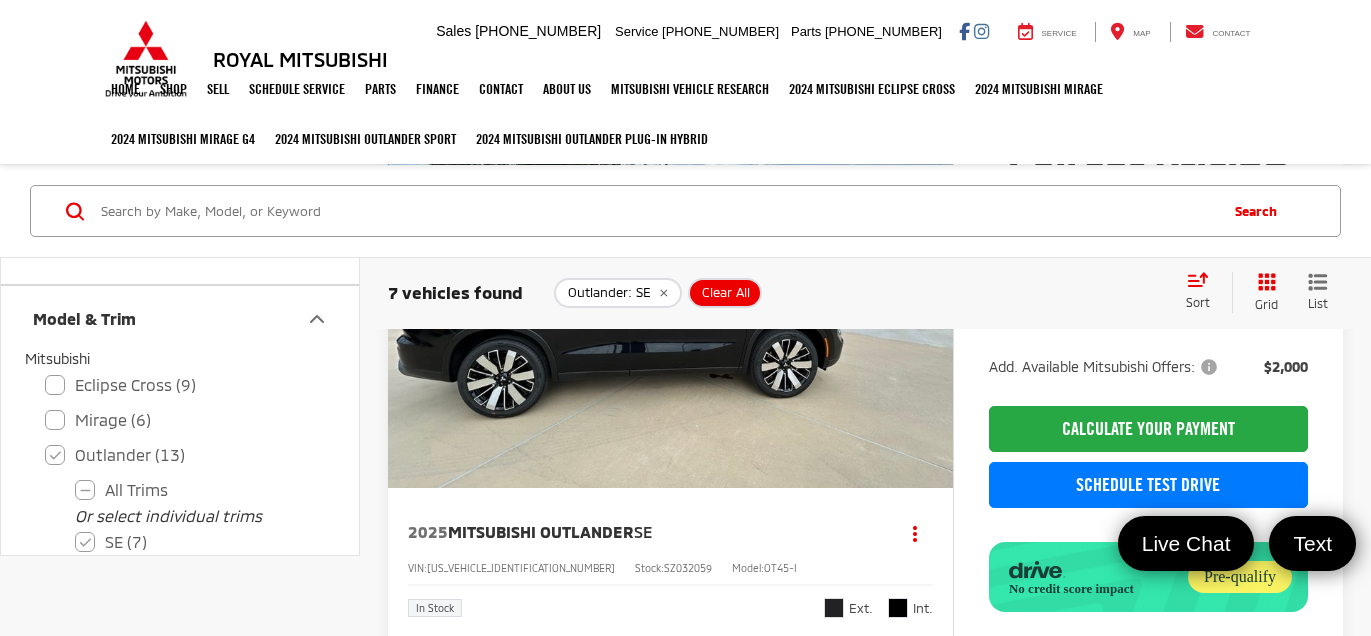 click on "2025  Mitsubishi Outlander  SE" at bounding box center (643, 532) 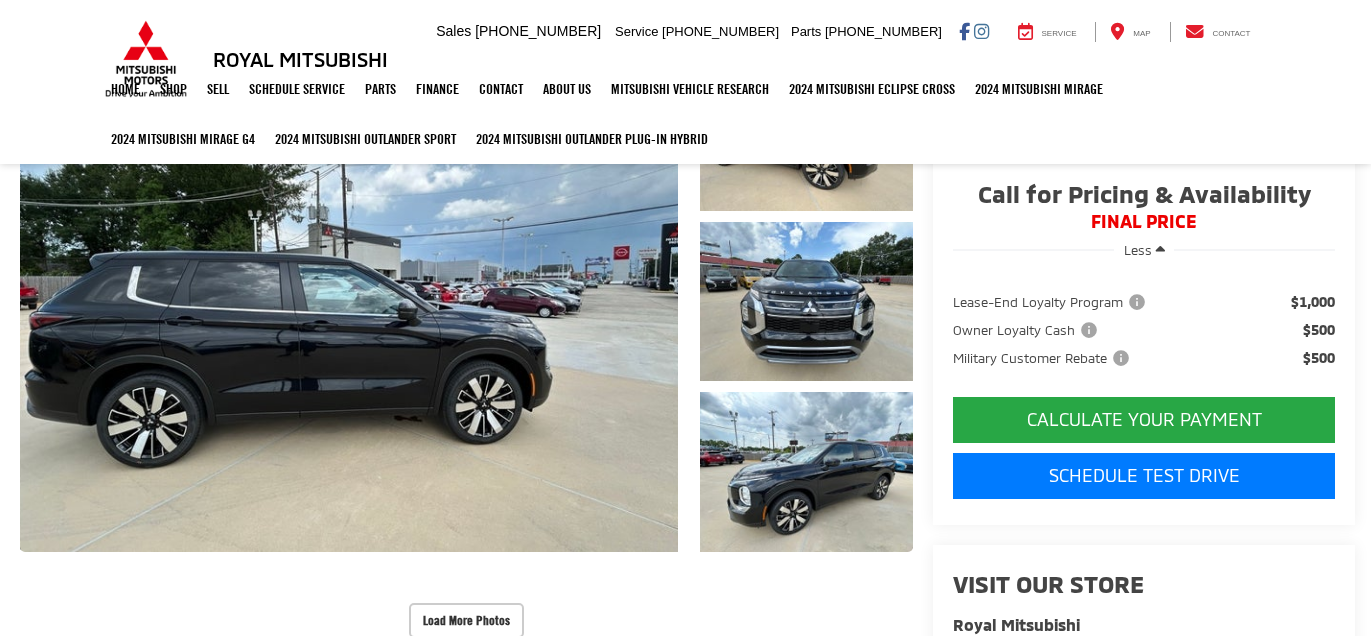 scroll, scrollTop: 0, scrollLeft: 0, axis: both 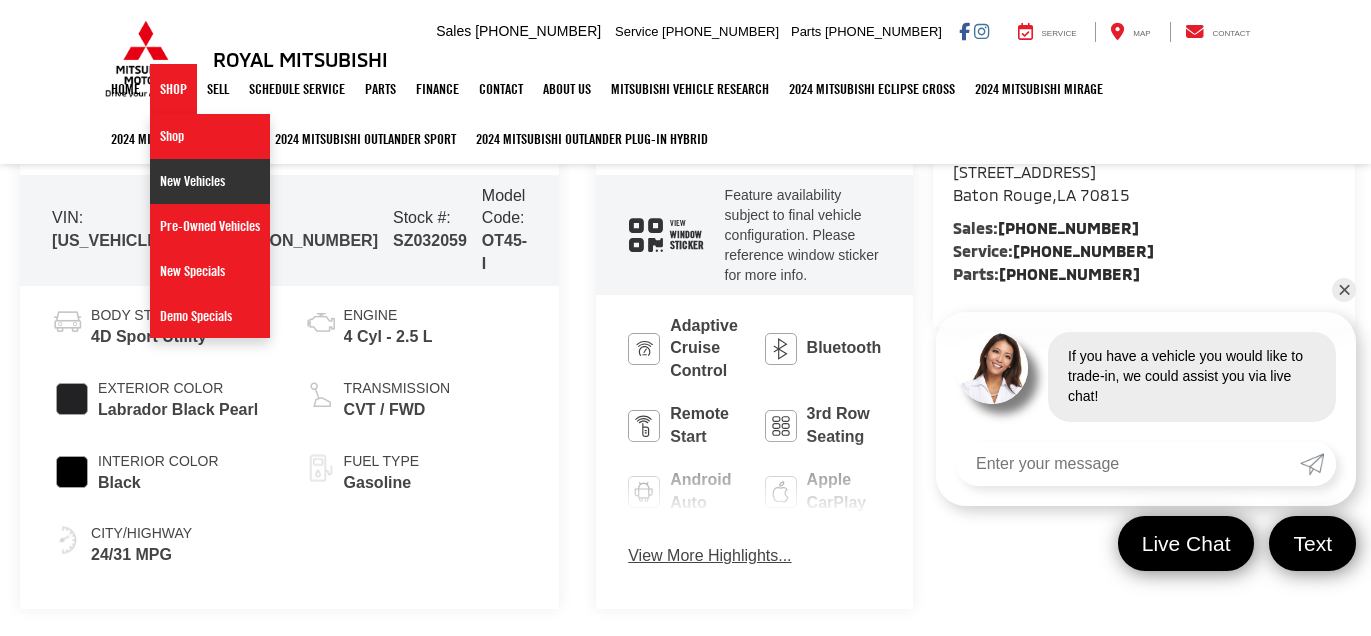 click on "New Vehicles" at bounding box center (210, 181) 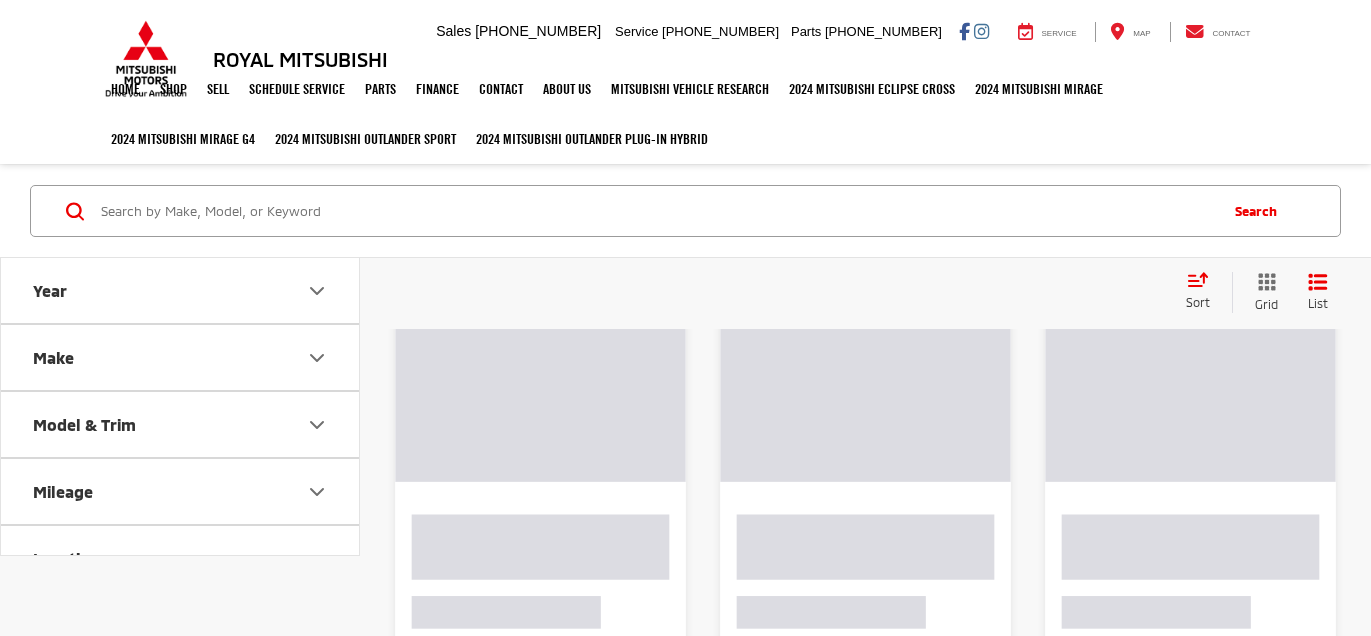 scroll, scrollTop: 0, scrollLeft: 0, axis: both 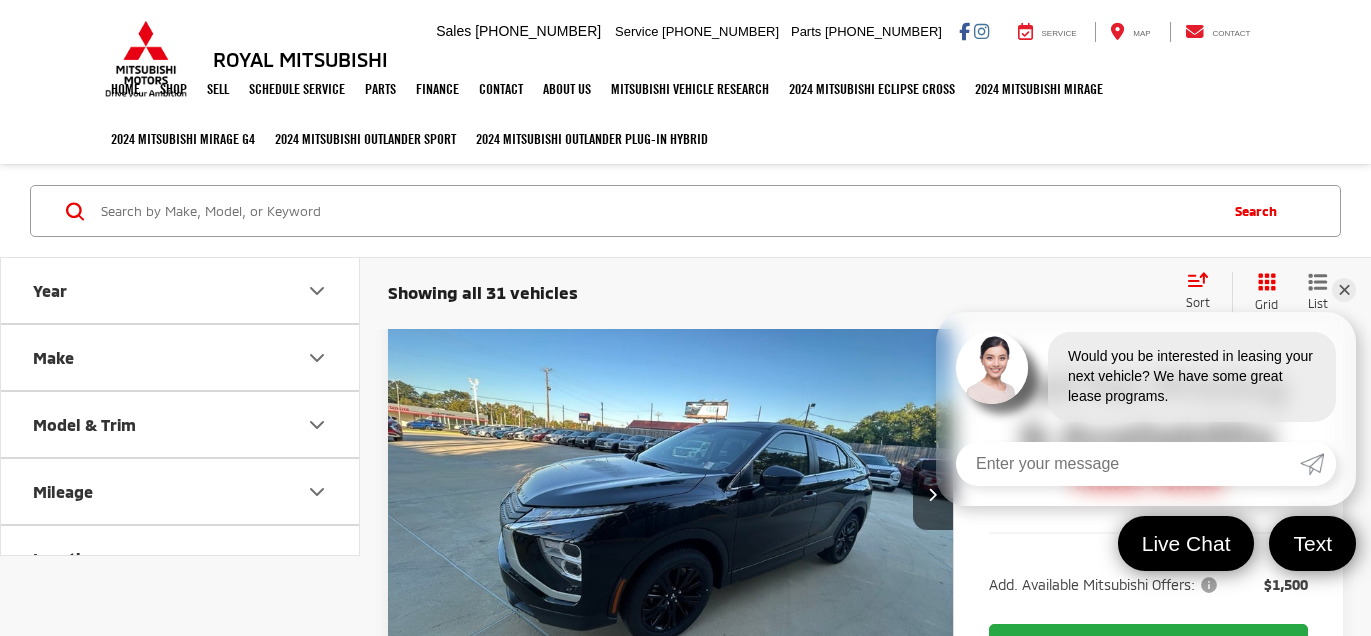 click on "Model & Trim" at bounding box center [181, 424] 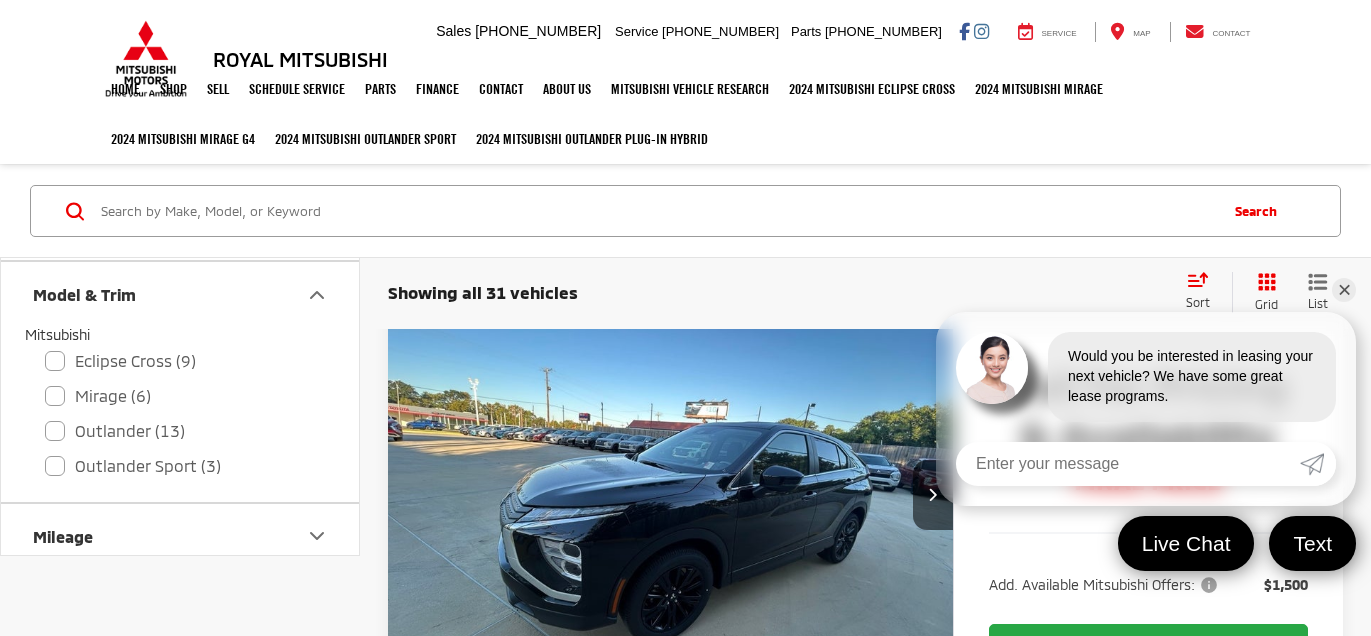 scroll, scrollTop: 134, scrollLeft: 0, axis: vertical 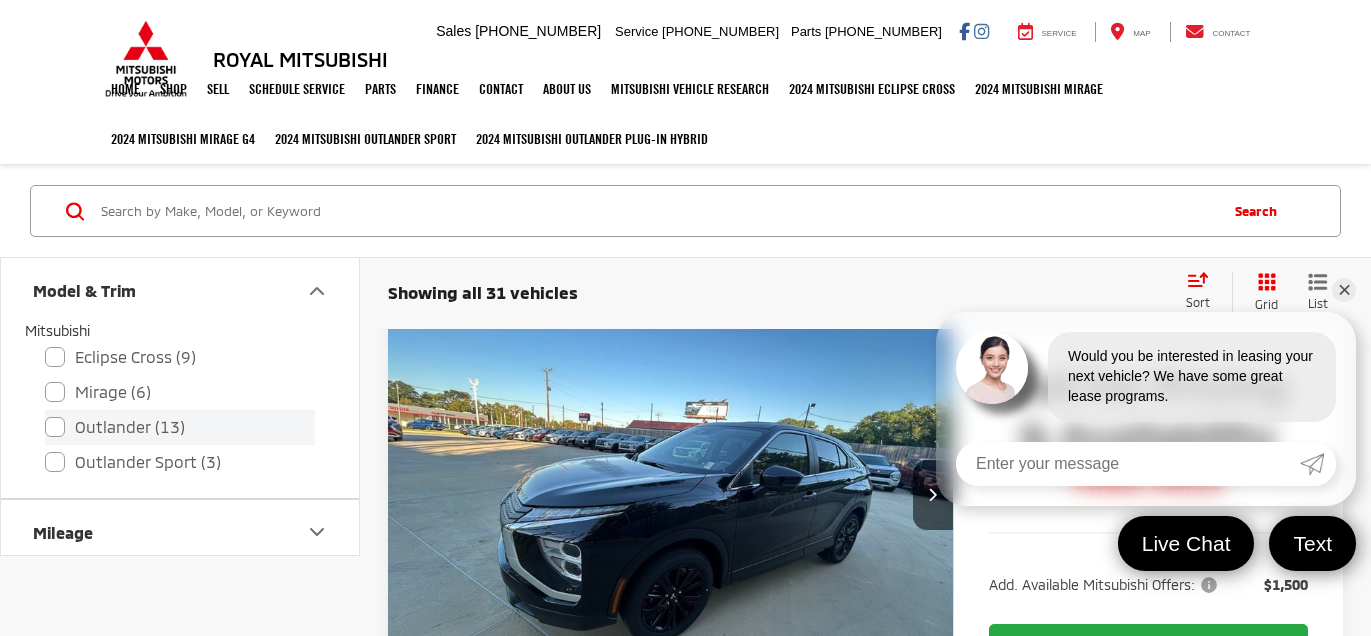 click on "Outlander (13)" at bounding box center (180, 427) 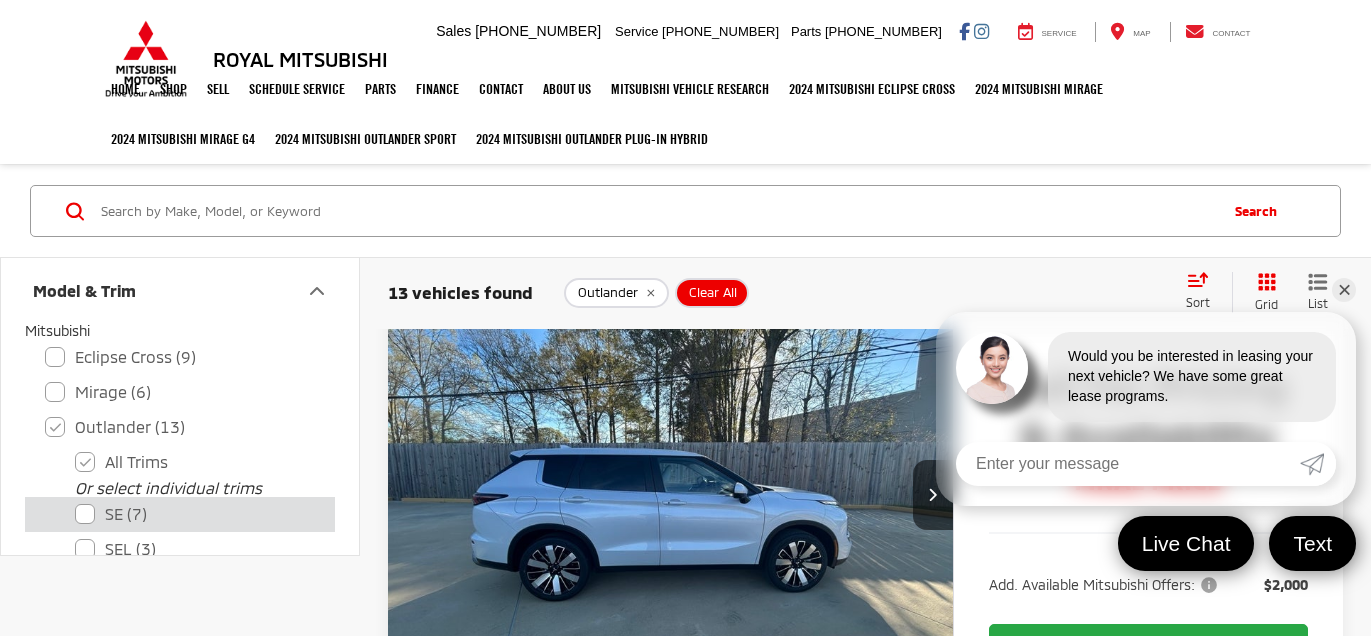 scroll, scrollTop: 282, scrollLeft: 0, axis: vertical 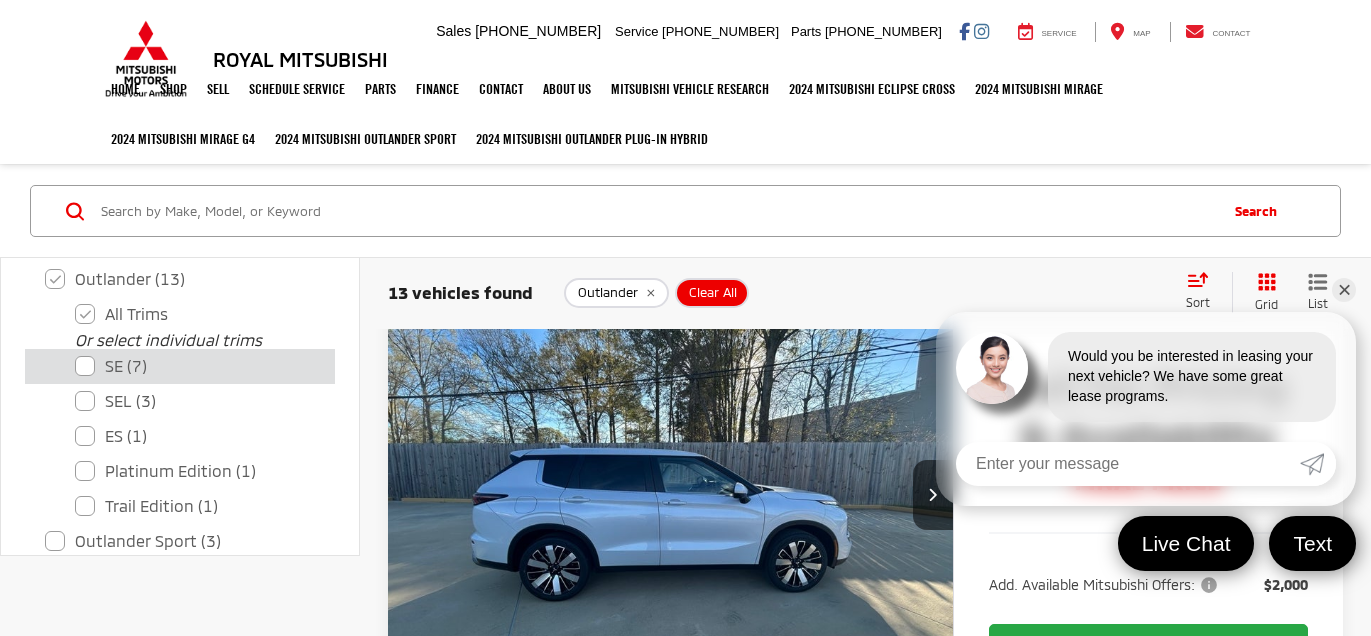 click on "SE (7)" at bounding box center (195, 366) 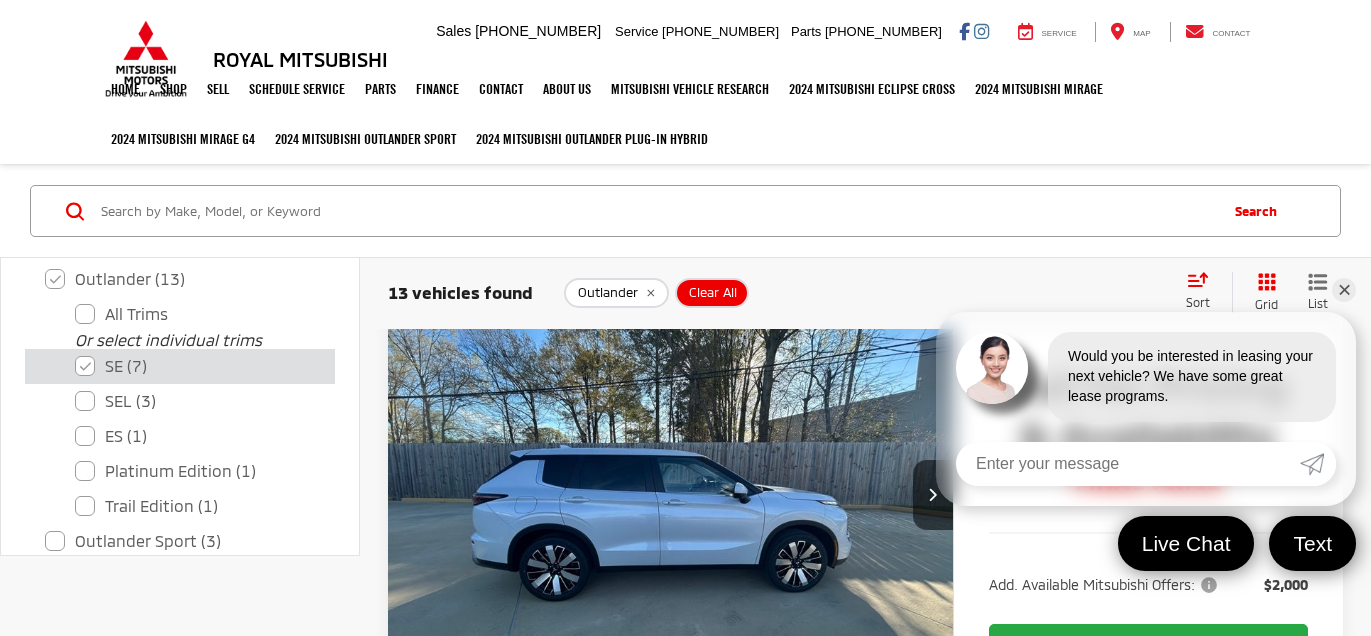 checkbox on "false" 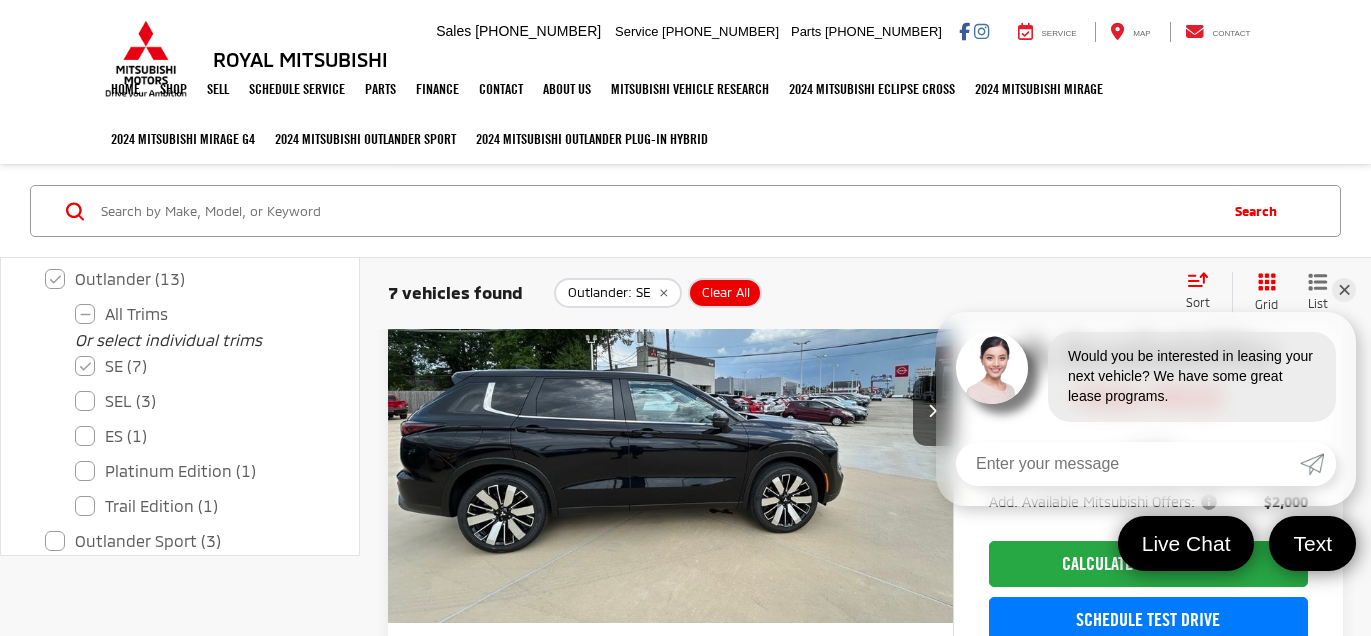 scroll, scrollTop: 2949, scrollLeft: 0, axis: vertical 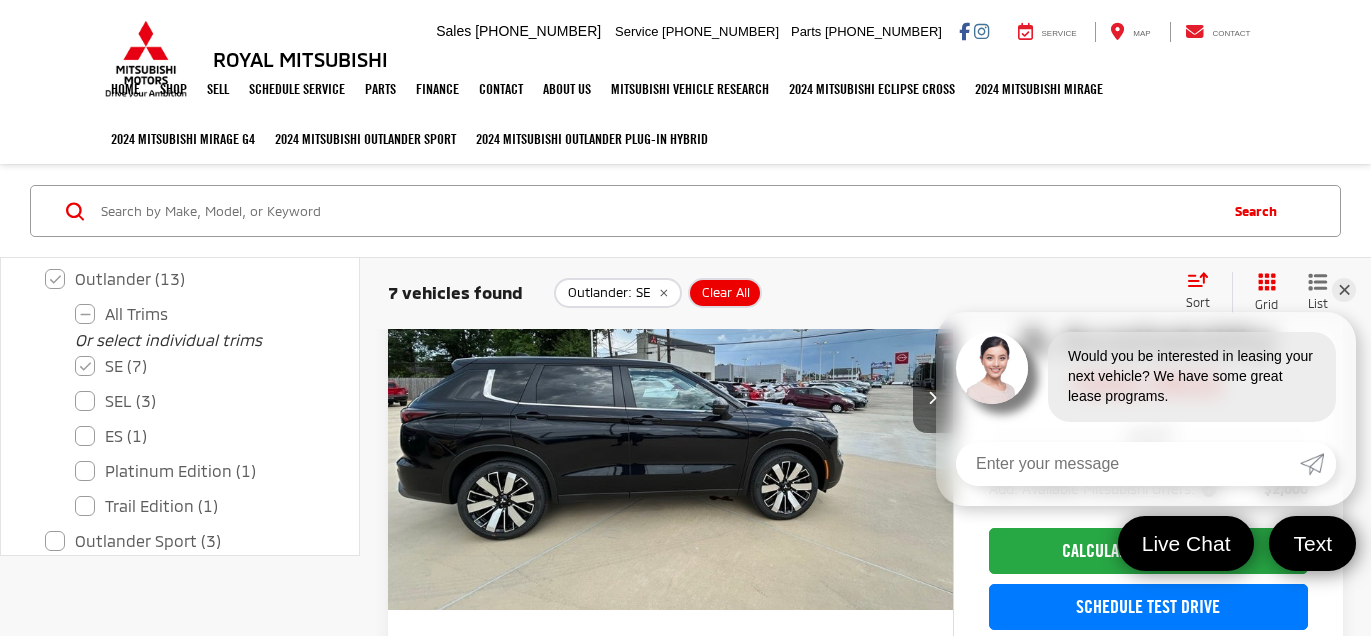 click at bounding box center [933, 398] 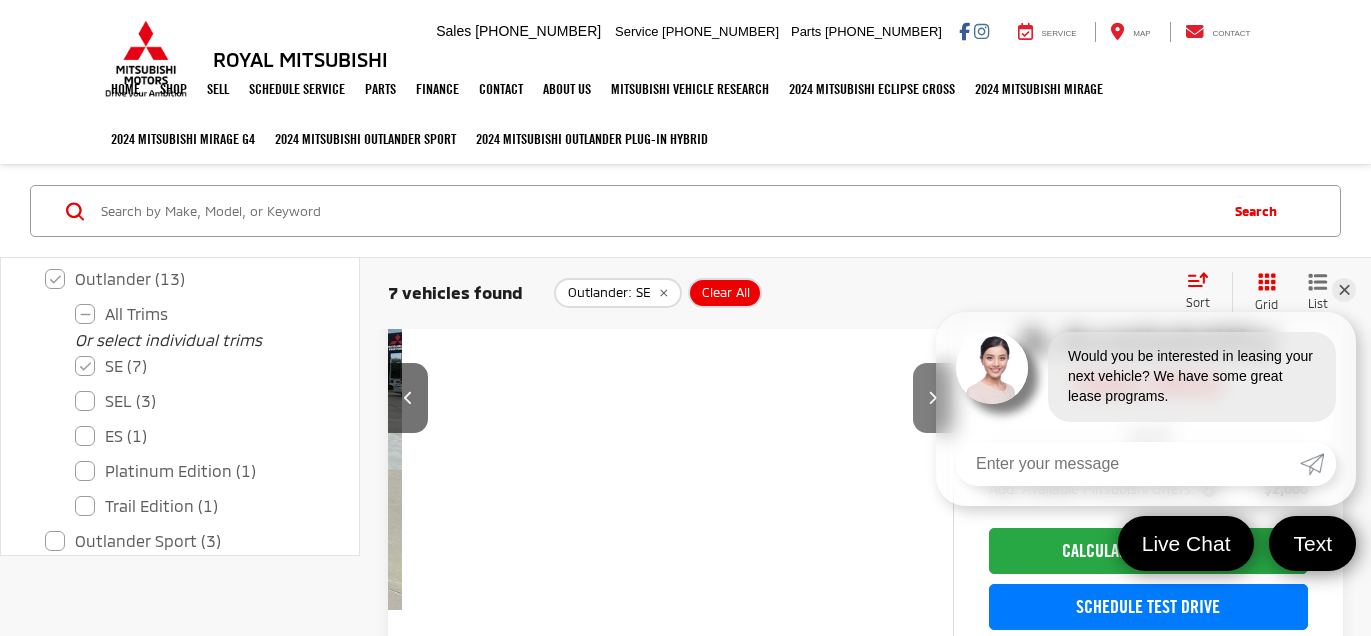 click at bounding box center (933, 398) 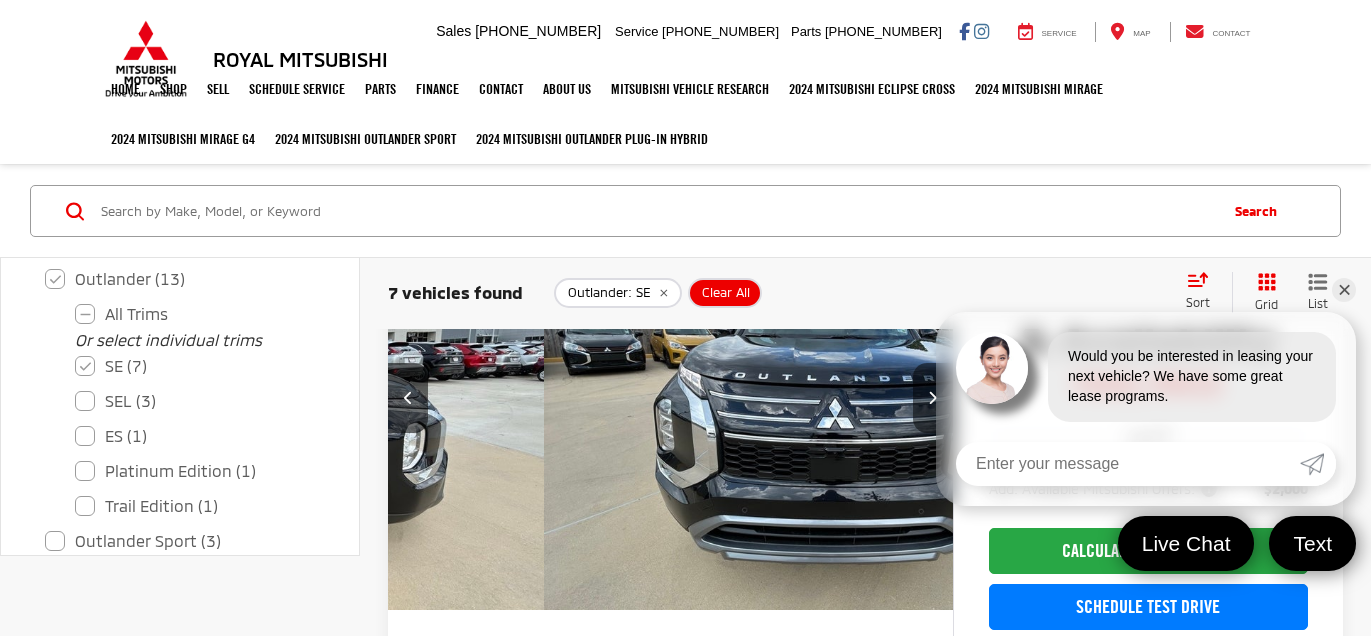 click at bounding box center (933, 398) 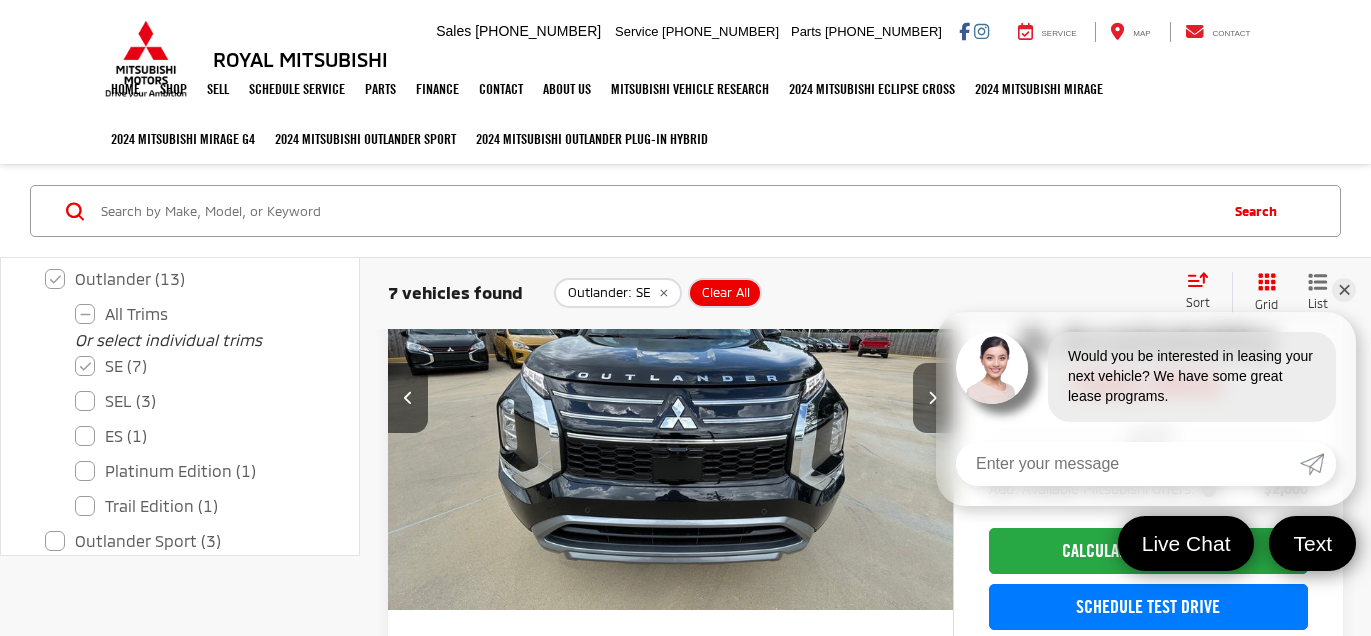 click at bounding box center [933, 398] 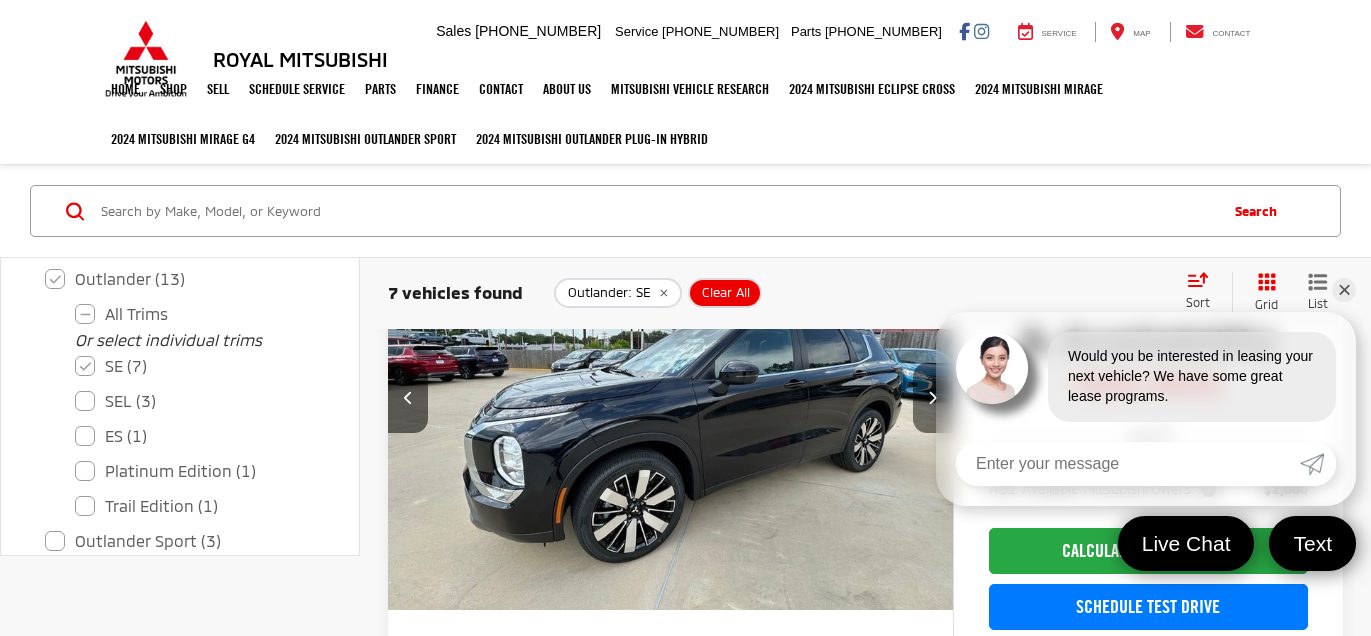 click at bounding box center [933, 398] 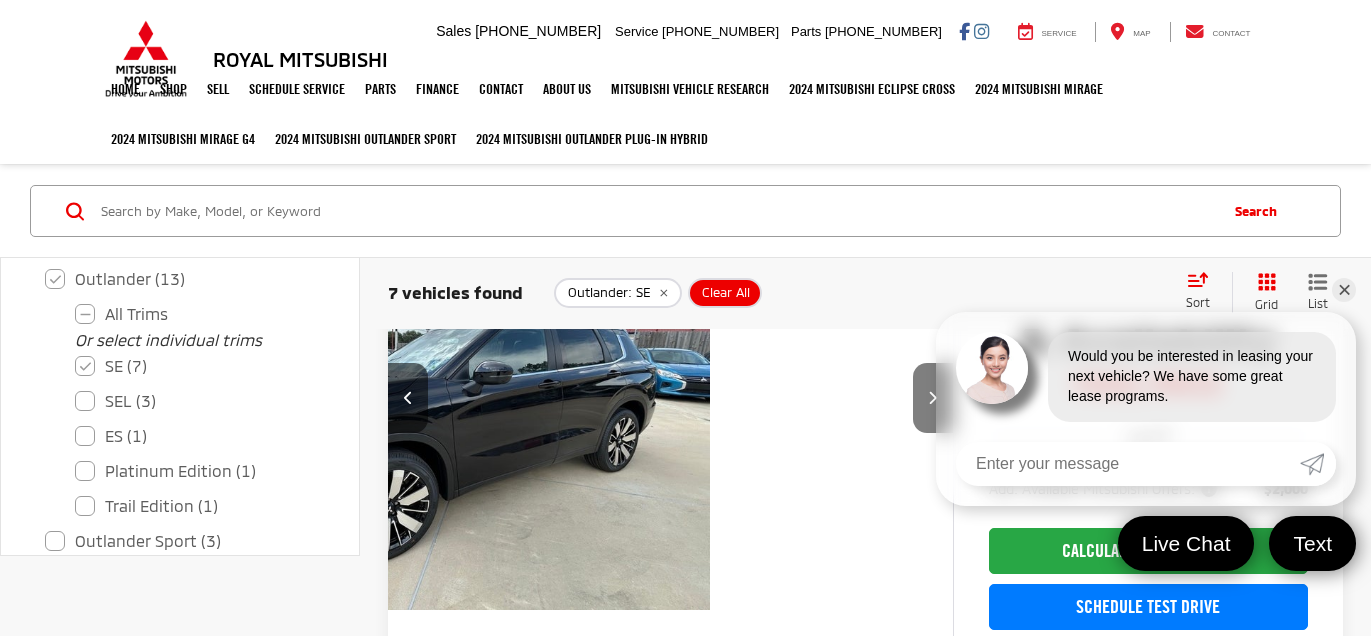 click at bounding box center [933, 398] 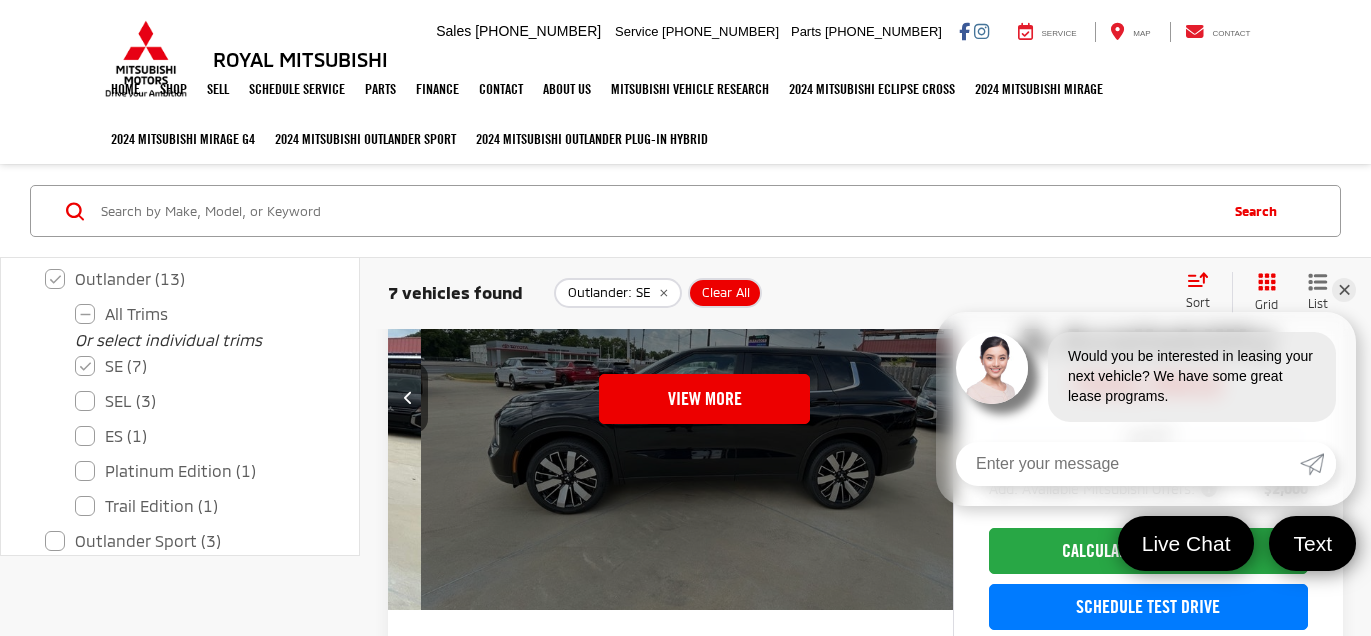 scroll, scrollTop: 0, scrollLeft: 2839, axis: horizontal 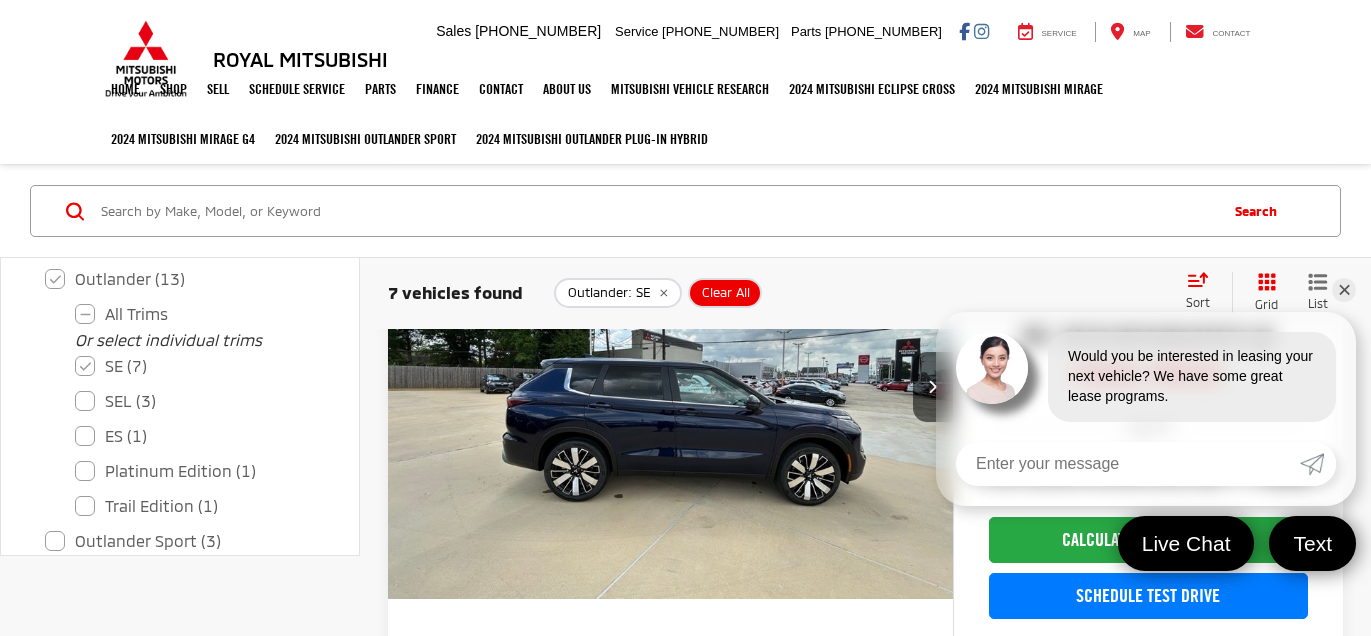 click at bounding box center [933, 387] 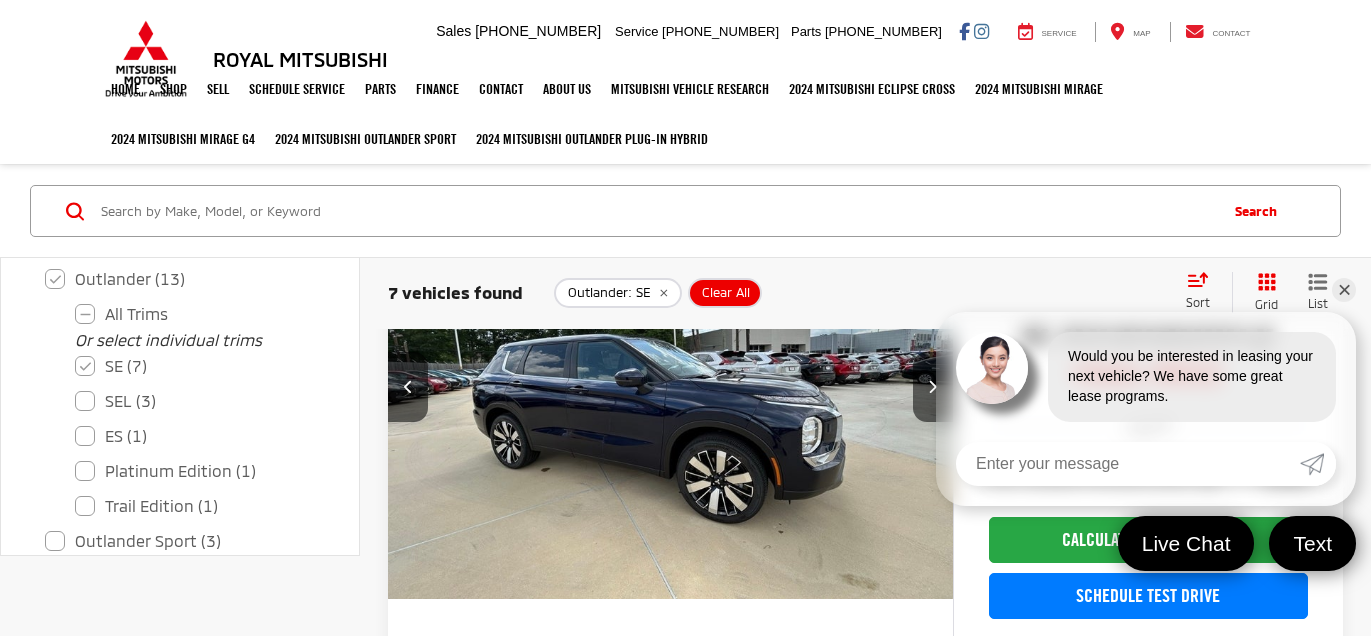 click at bounding box center (933, 387) 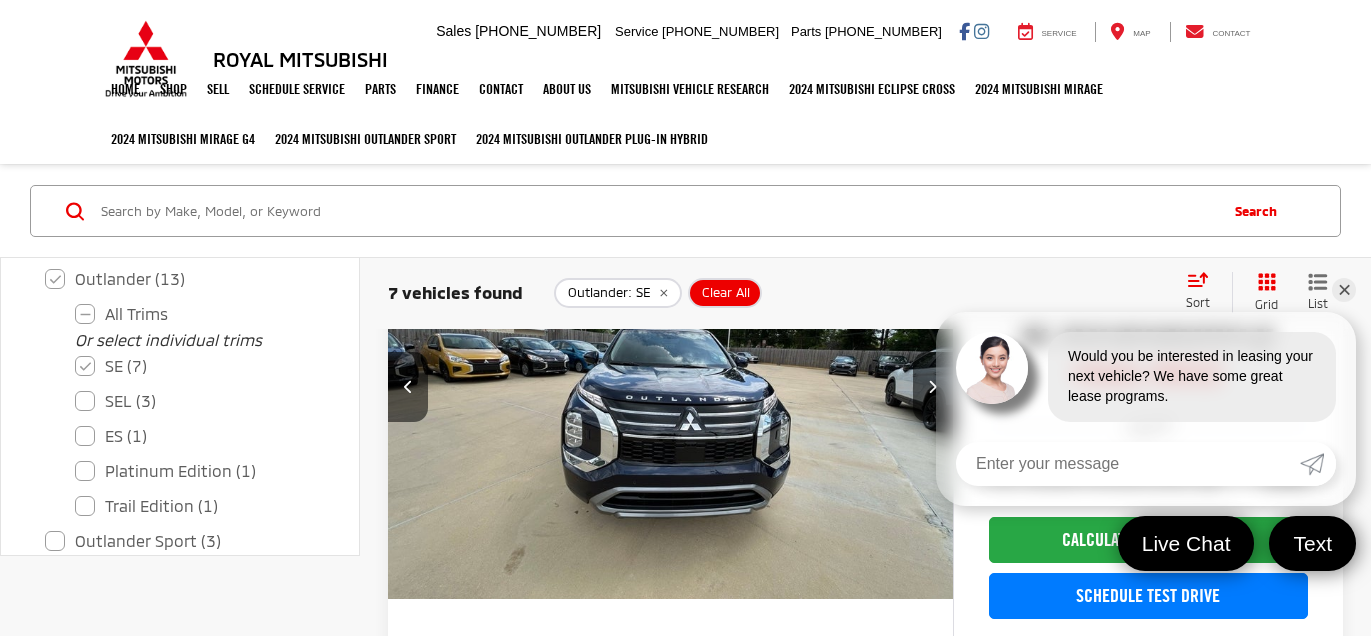 click at bounding box center [933, 387] 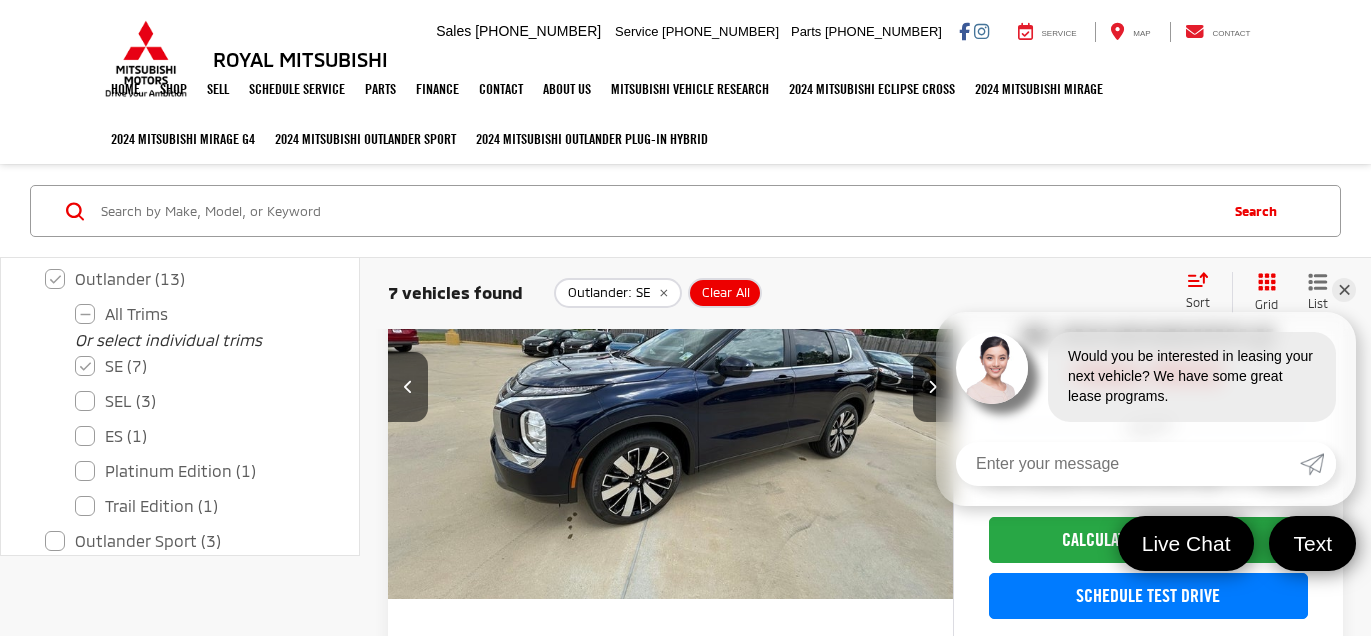 click at bounding box center (933, 387) 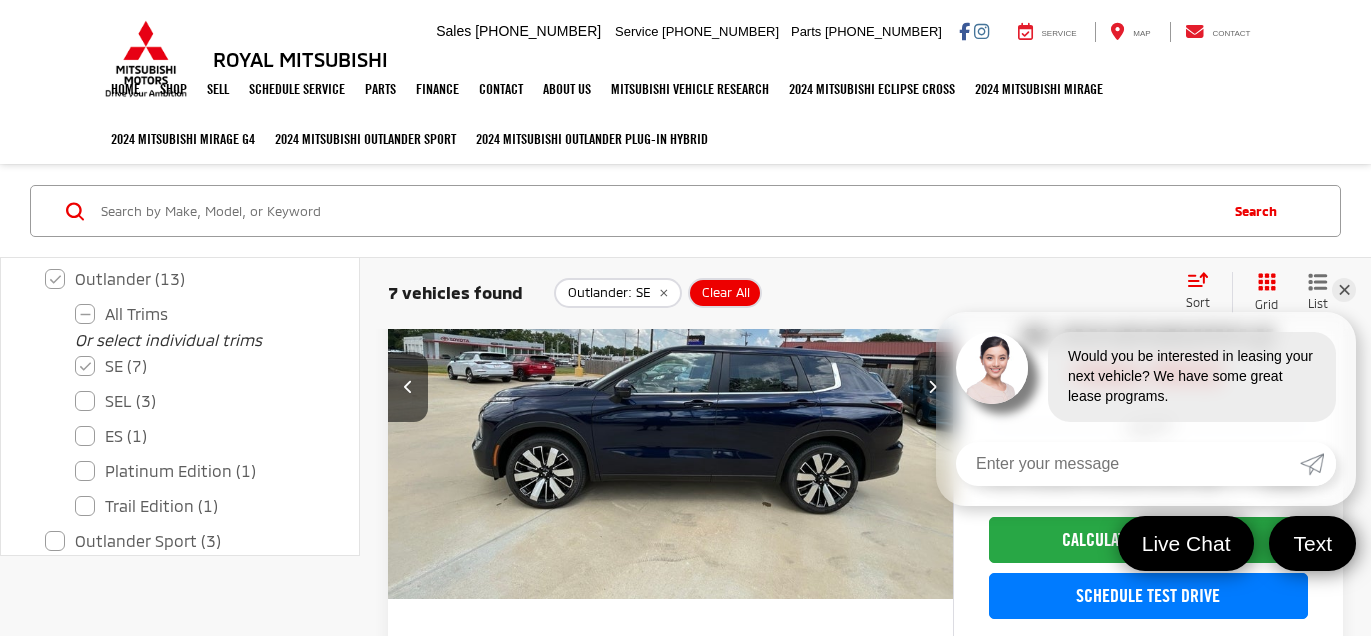 click at bounding box center [933, 387] 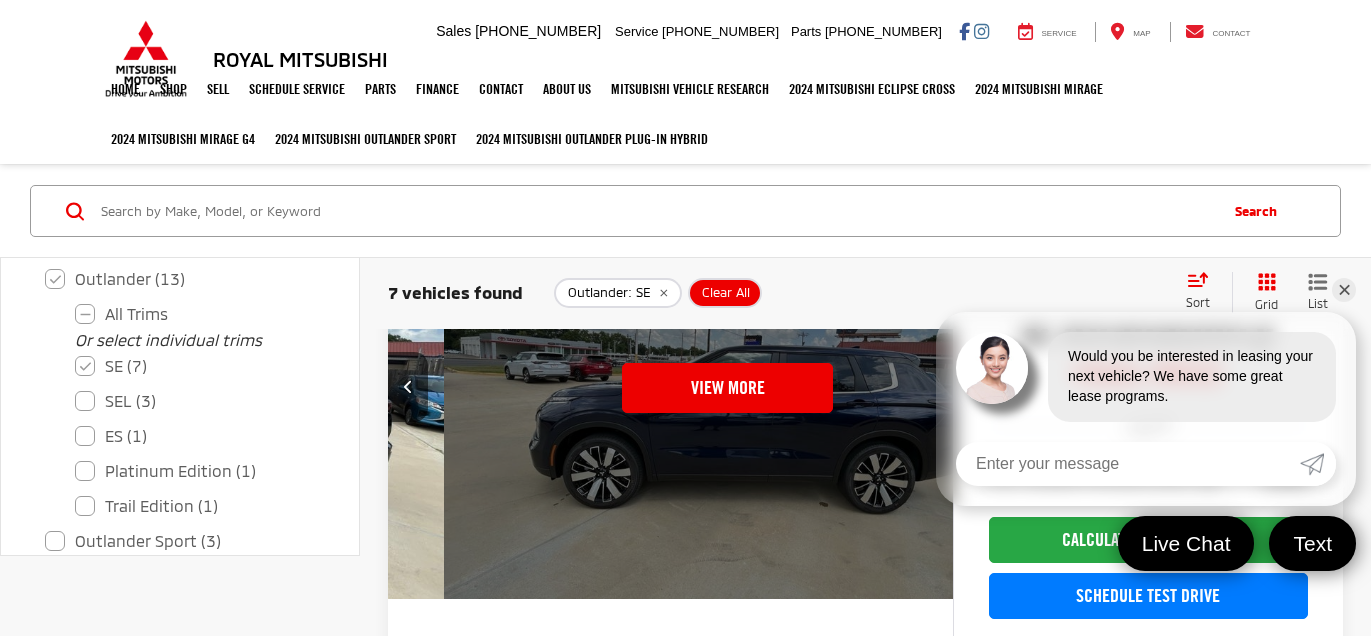 scroll, scrollTop: 0, scrollLeft: 2839, axis: horizontal 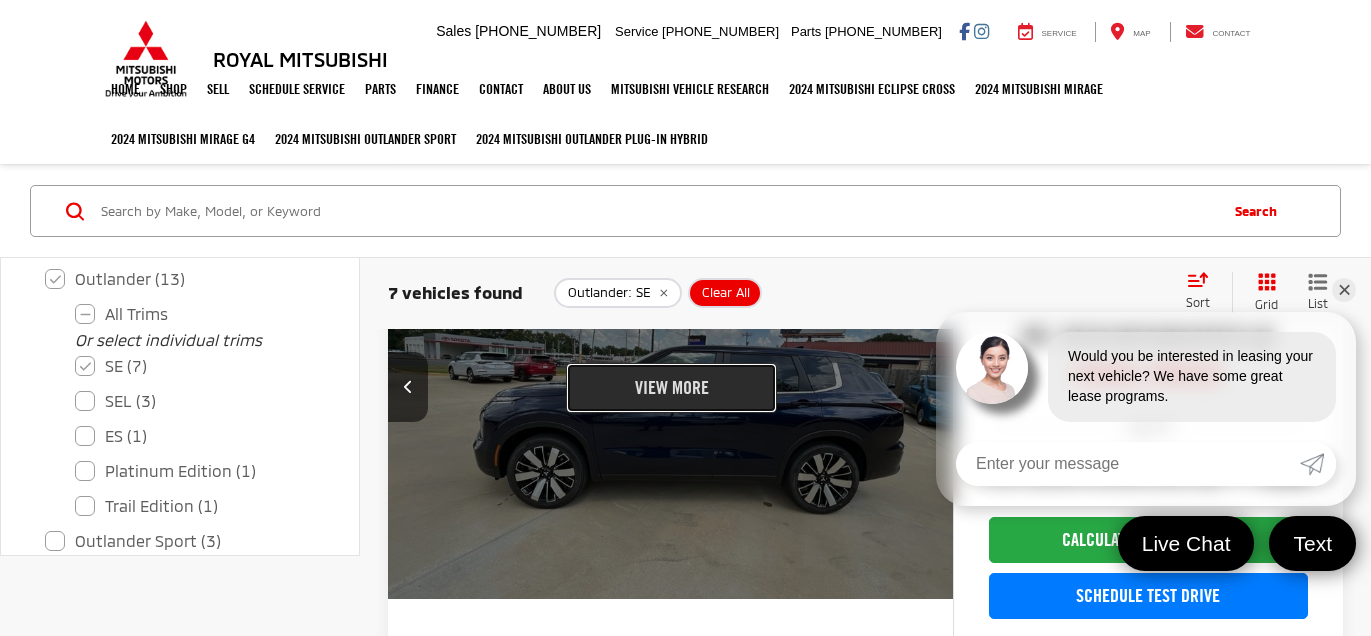 click on "View More" at bounding box center [671, 388] 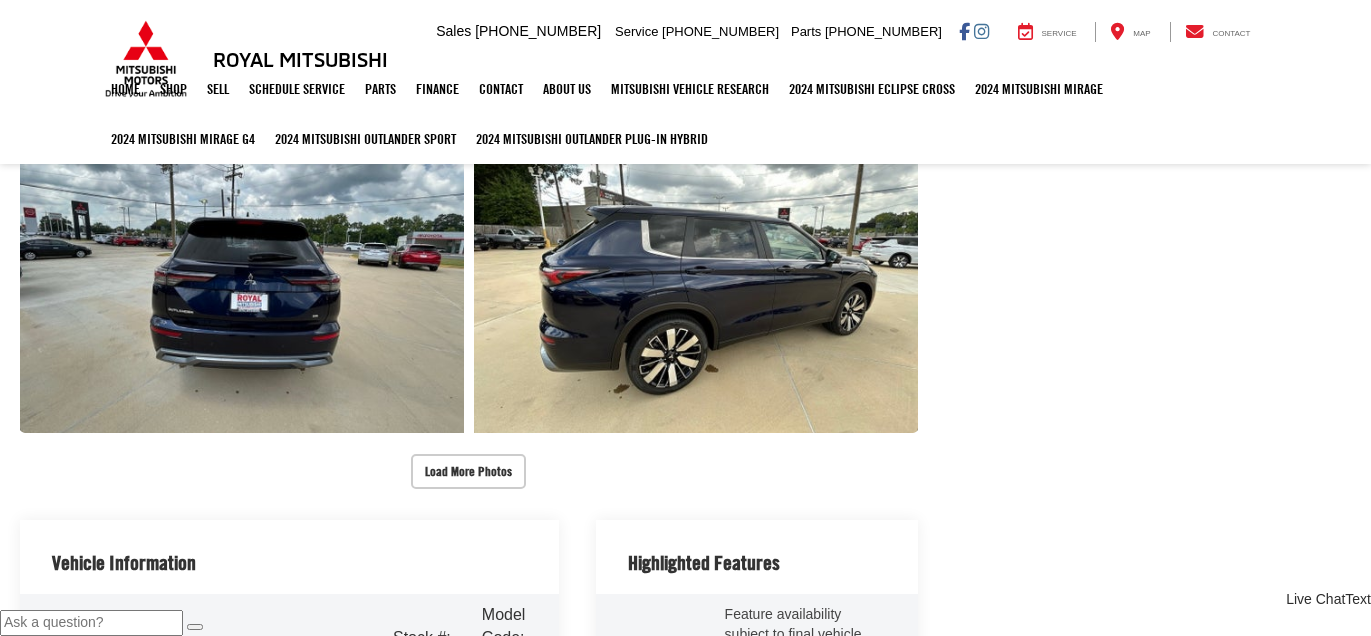 scroll, scrollTop: 1206, scrollLeft: 0, axis: vertical 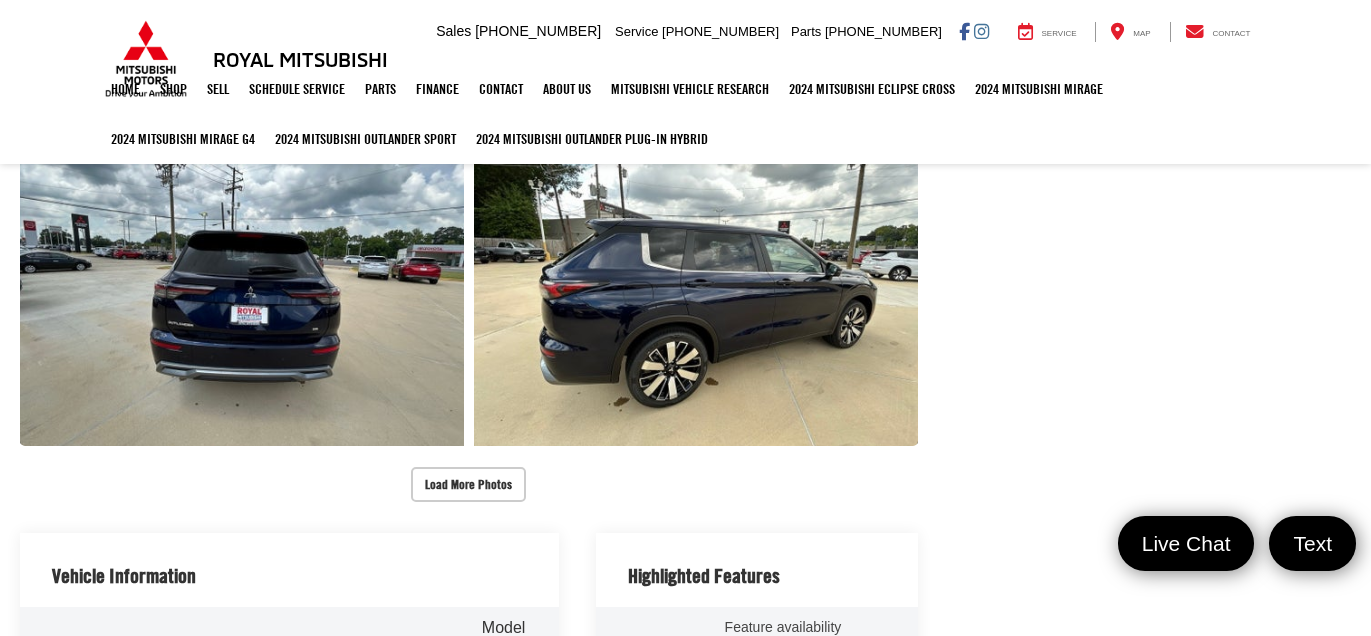 click on "Royal Mitsubishi
New Vehicles
2025
Mitsubishi
Outlander
SE
Confirm Availability
Photos
1
/
26
Load More Photos
2025   Mitsubishi Outlander" at bounding box center [685, 1069] 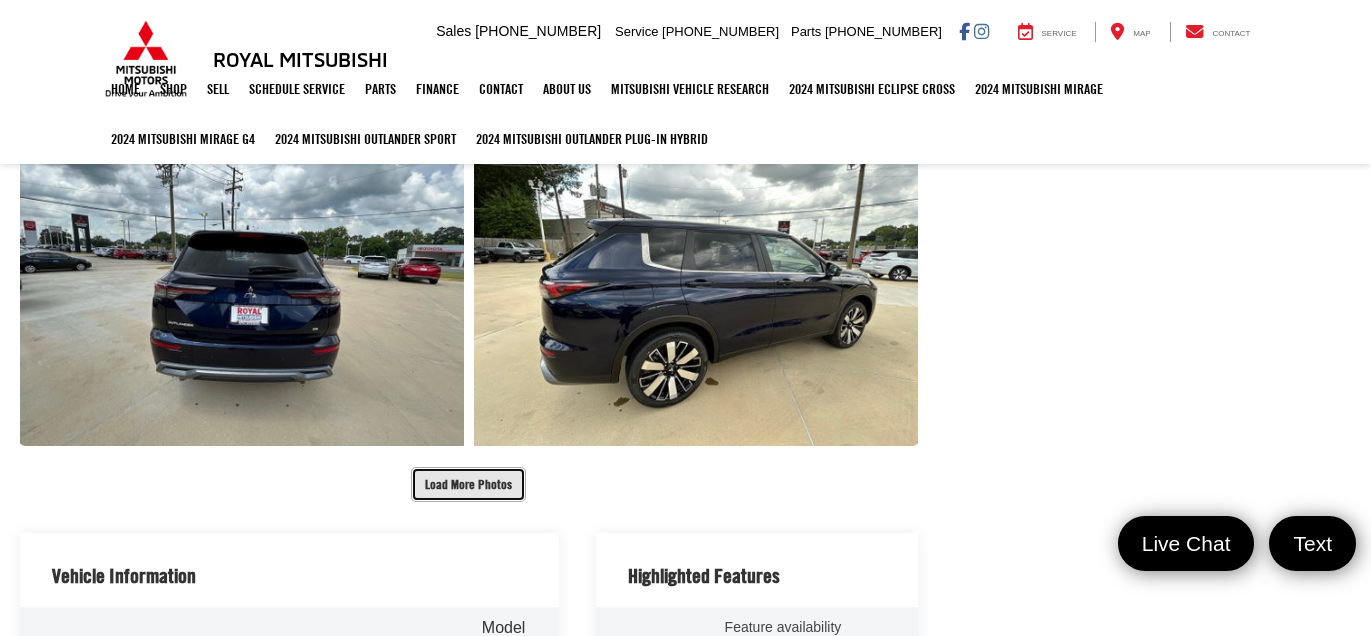 click on "Load More Photos" at bounding box center (468, 484) 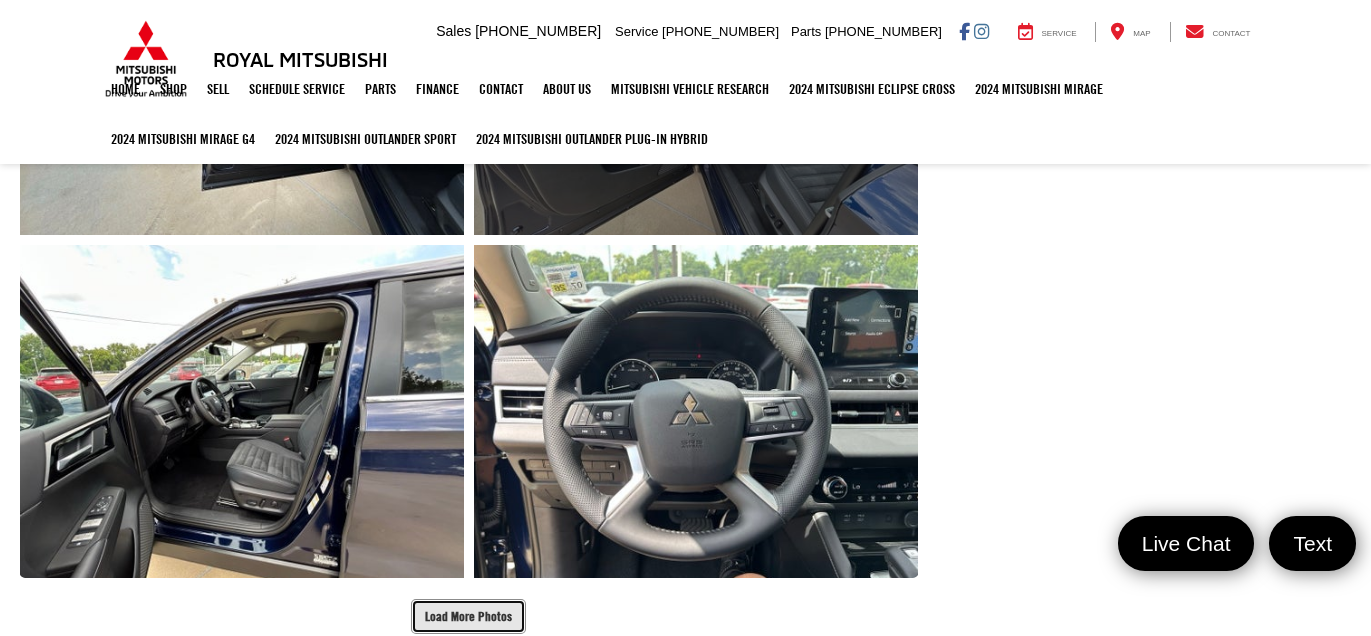 scroll, scrollTop: 1601, scrollLeft: 0, axis: vertical 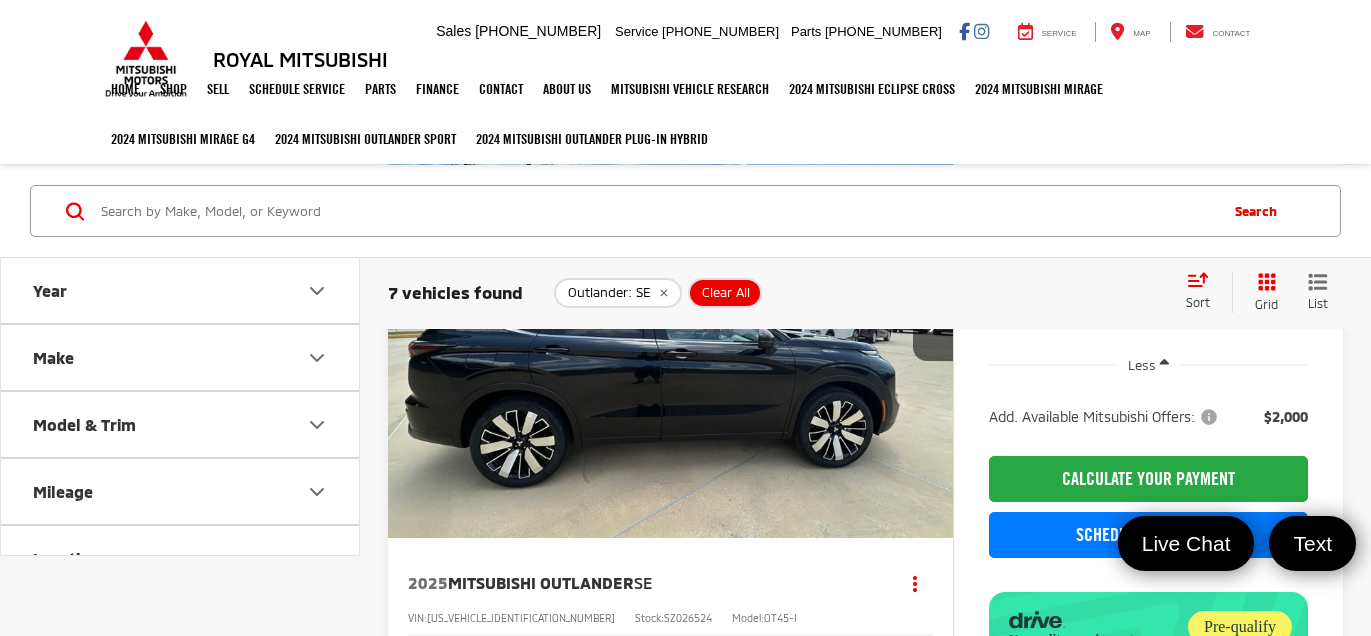 click at bounding box center [671, 327] 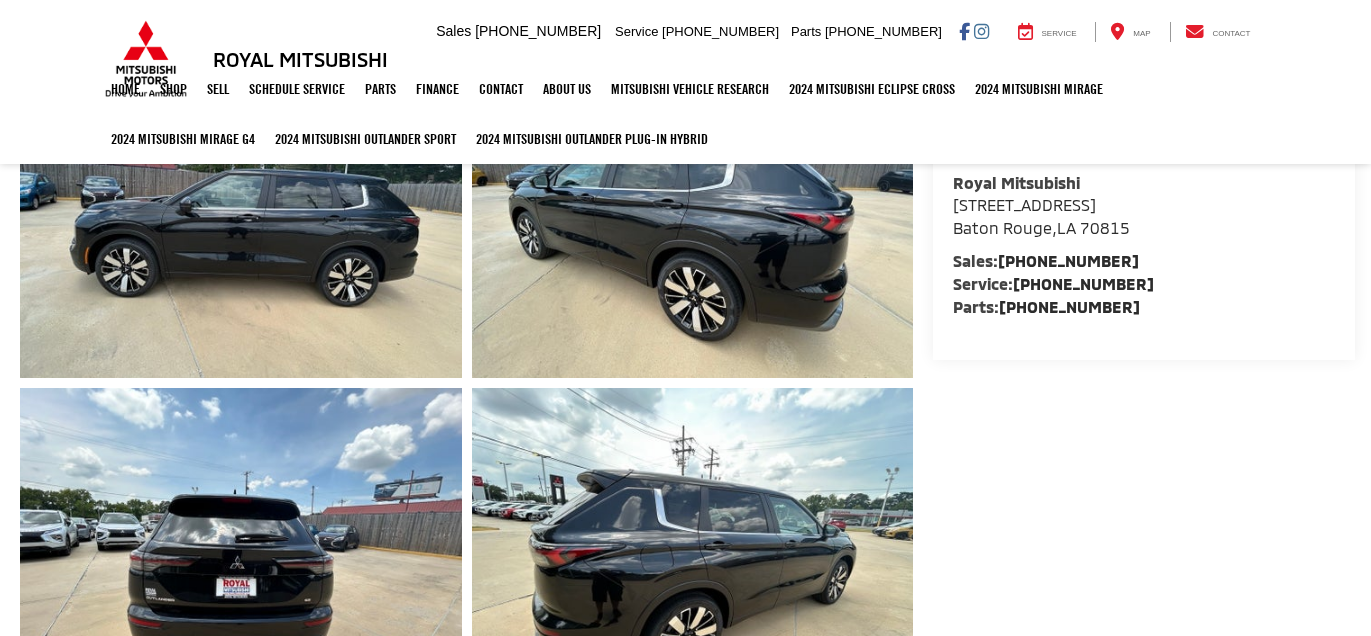 scroll, scrollTop: 1138, scrollLeft: 0, axis: vertical 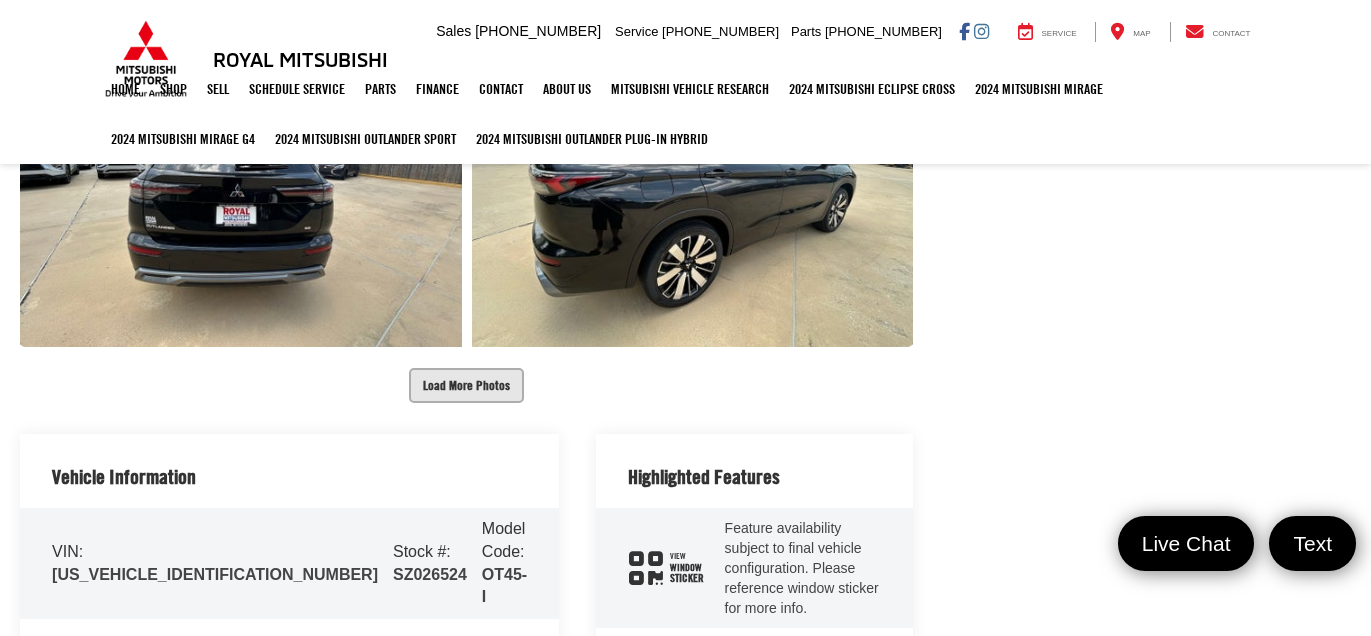 click on "Load More Photos" at bounding box center [466, 385] 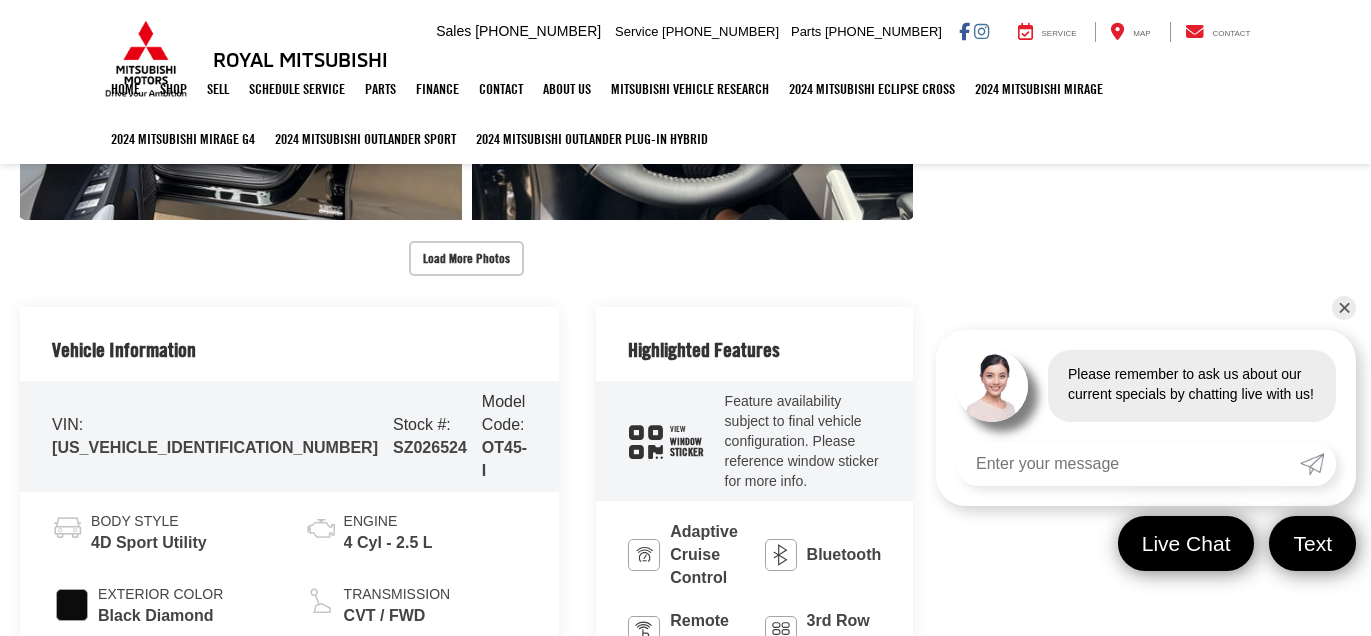 scroll, scrollTop: 1946, scrollLeft: 0, axis: vertical 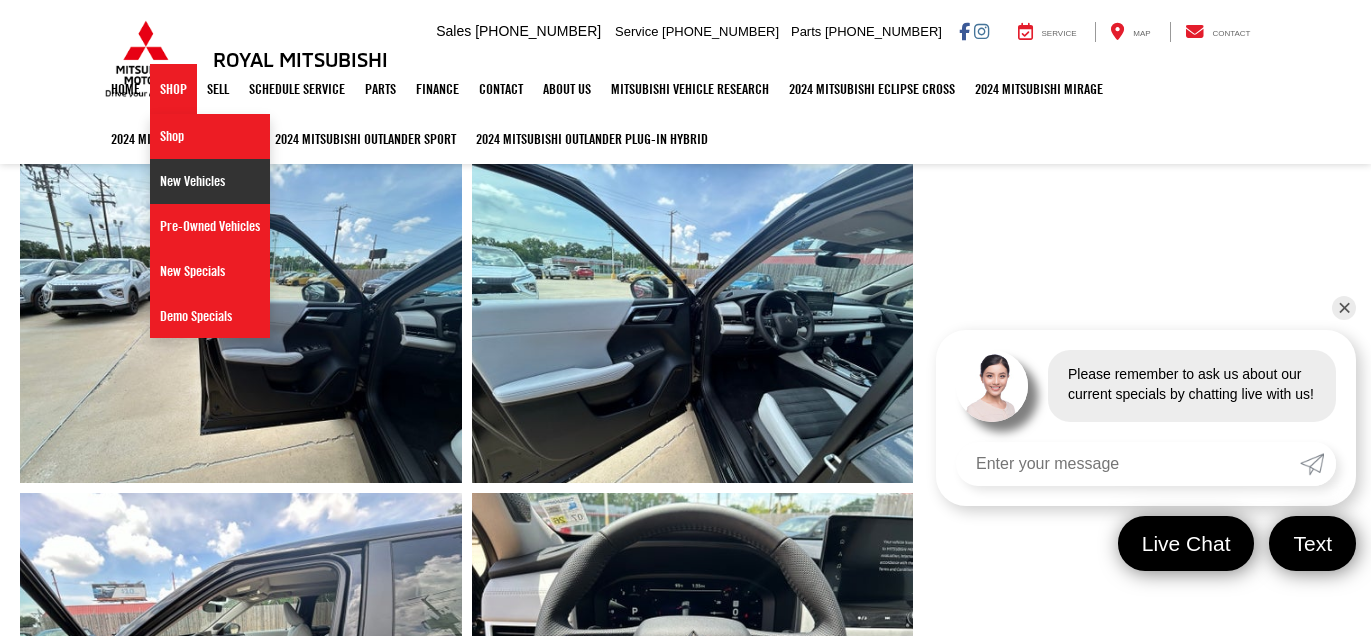 click on "New Vehicles" at bounding box center [210, 181] 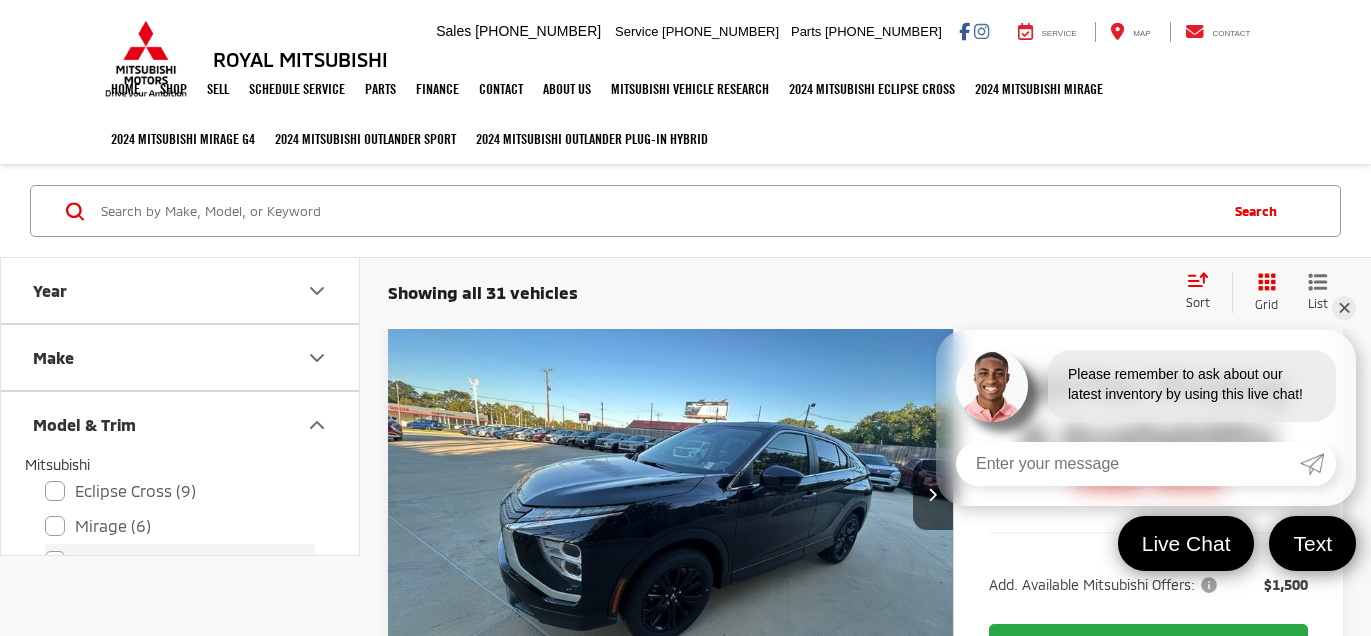 scroll, scrollTop: 0, scrollLeft: 0, axis: both 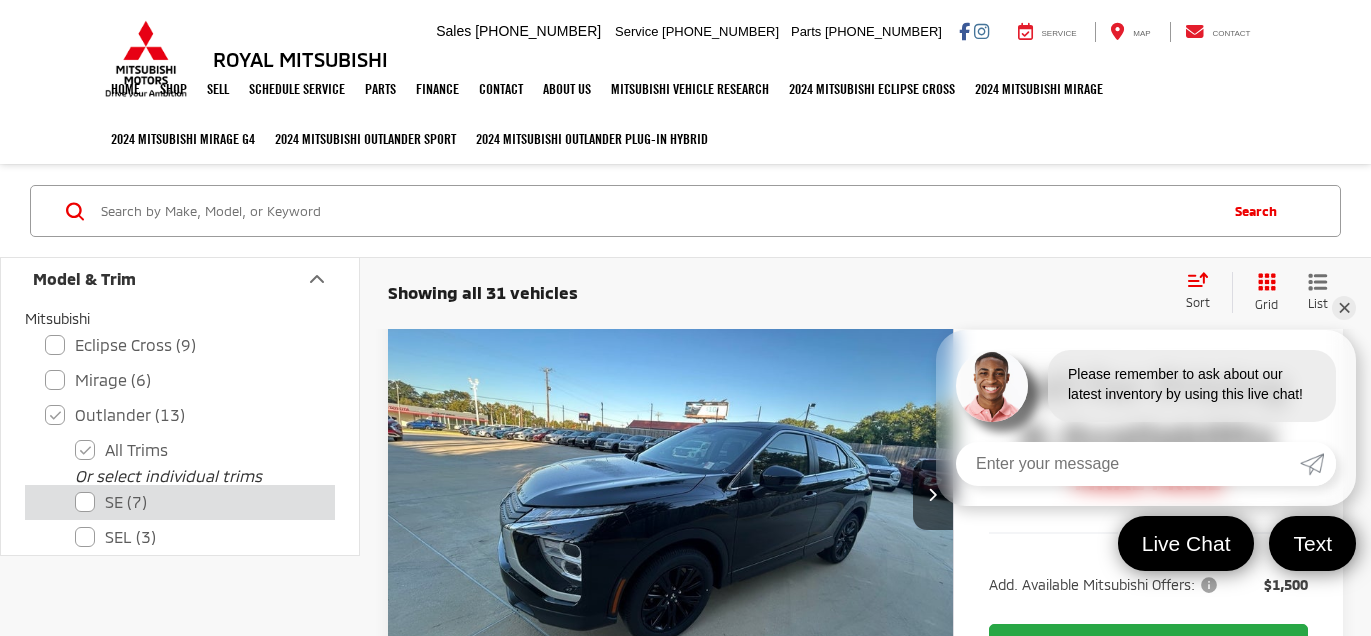 click on "SE (7)" at bounding box center [195, 502] 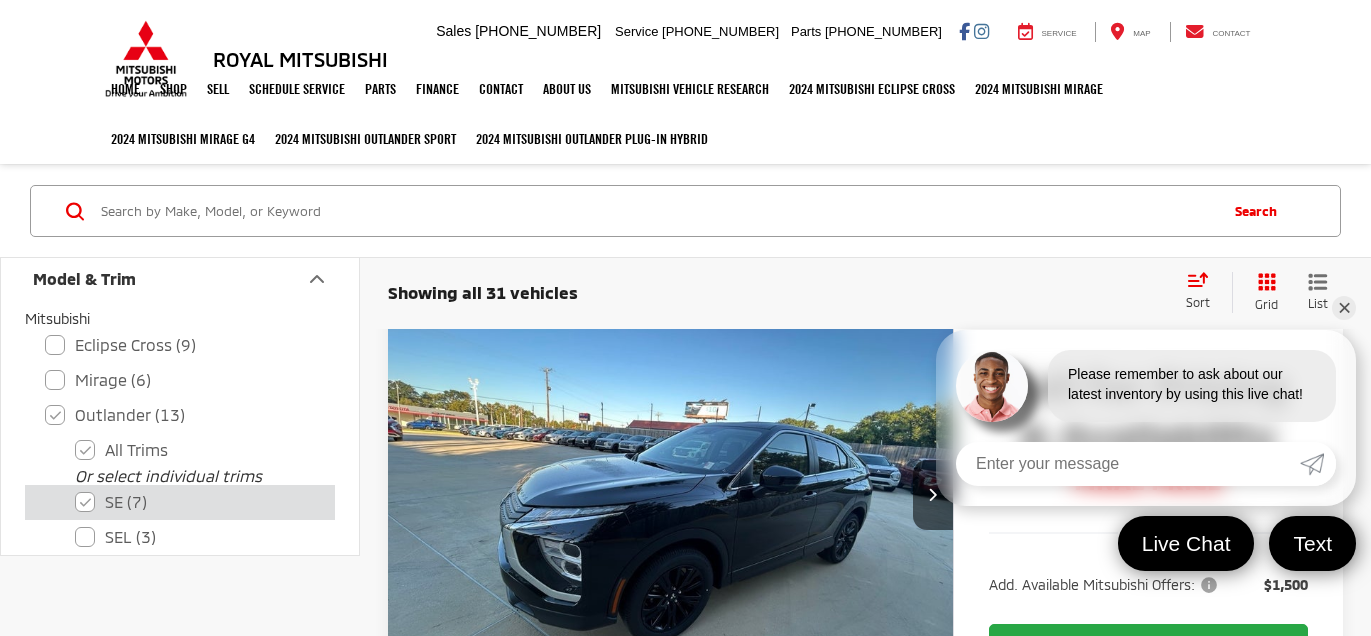 checkbox on "false" 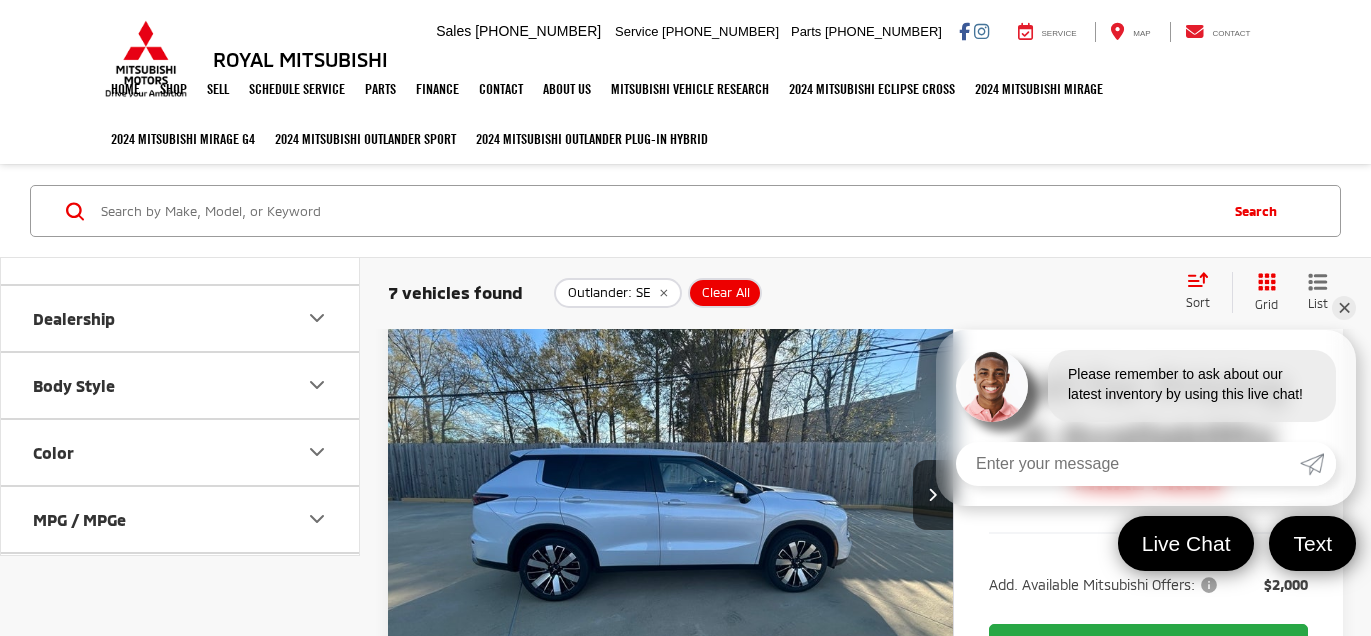 scroll, scrollTop: 721, scrollLeft: 0, axis: vertical 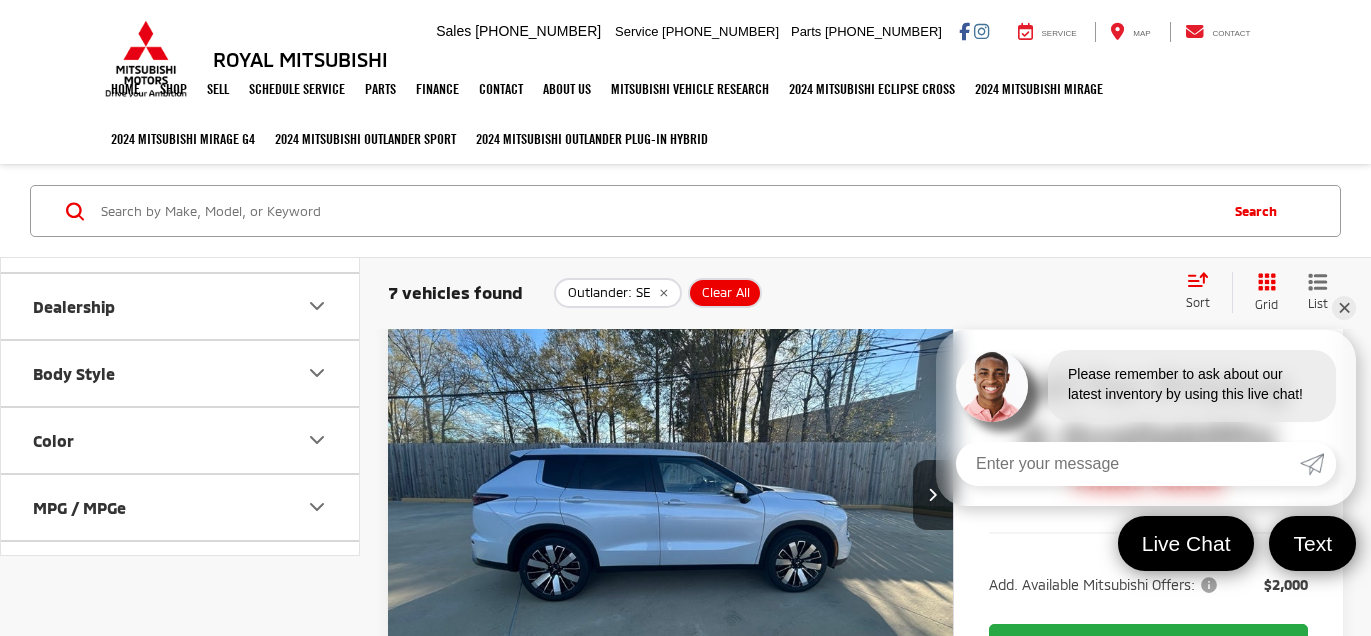 click on "Color" at bounding box center [181, 440] 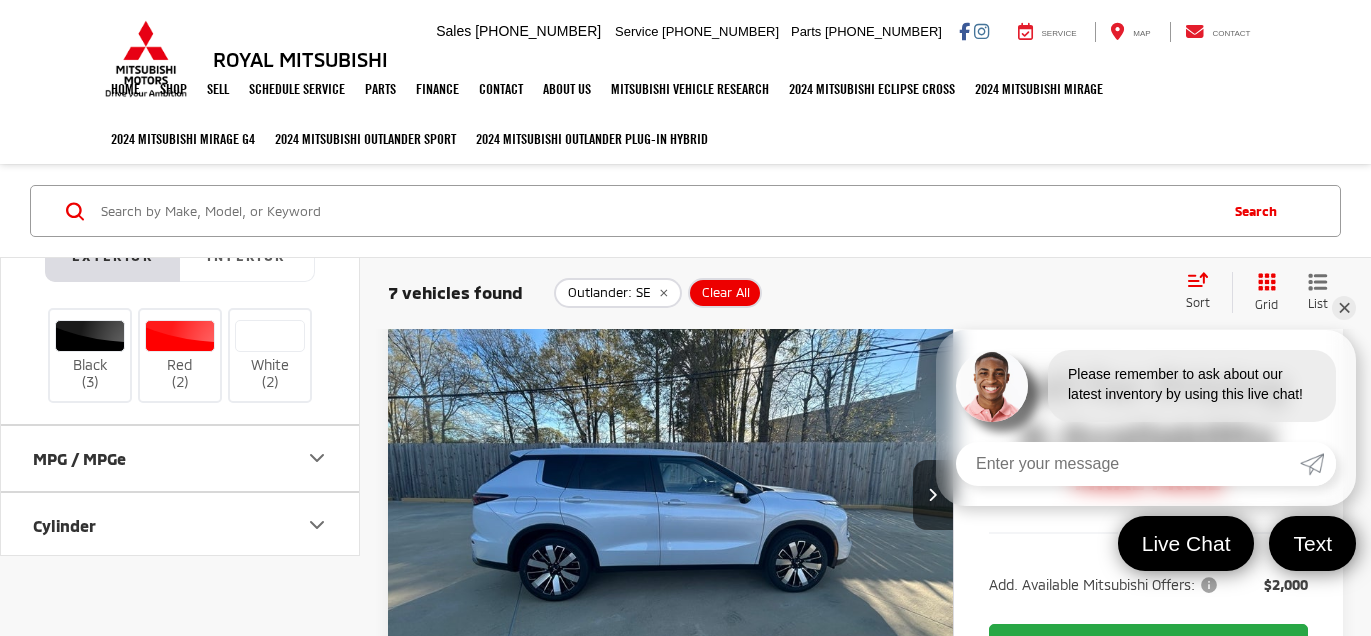 scroll, scrollTop: 964, scrollLeft: 0, axis: vertical 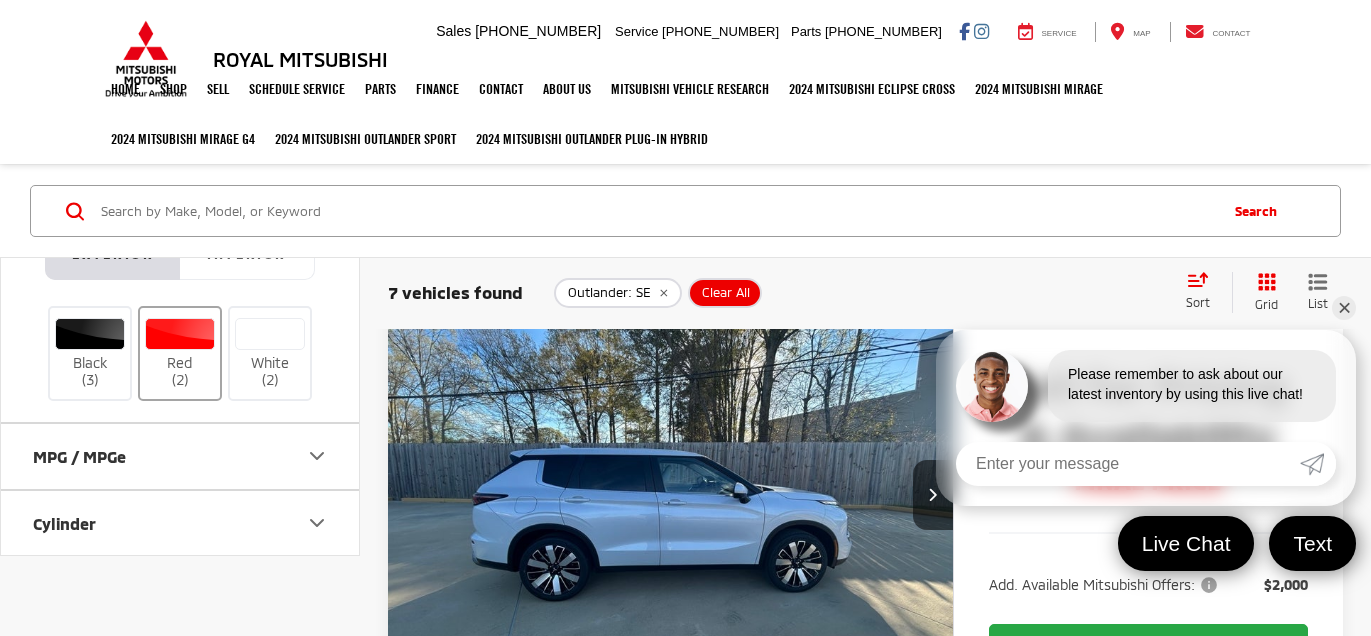 click on "Red   (2)" at bounding box center [180, 353] 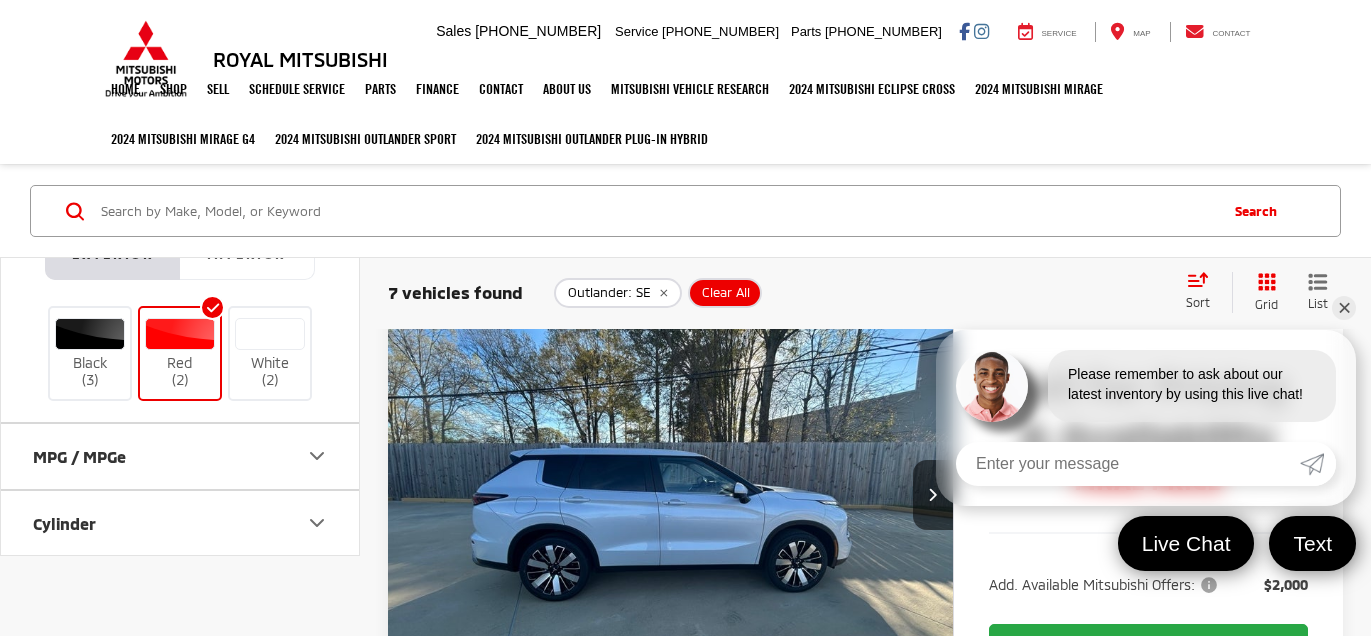checkbox on "true" 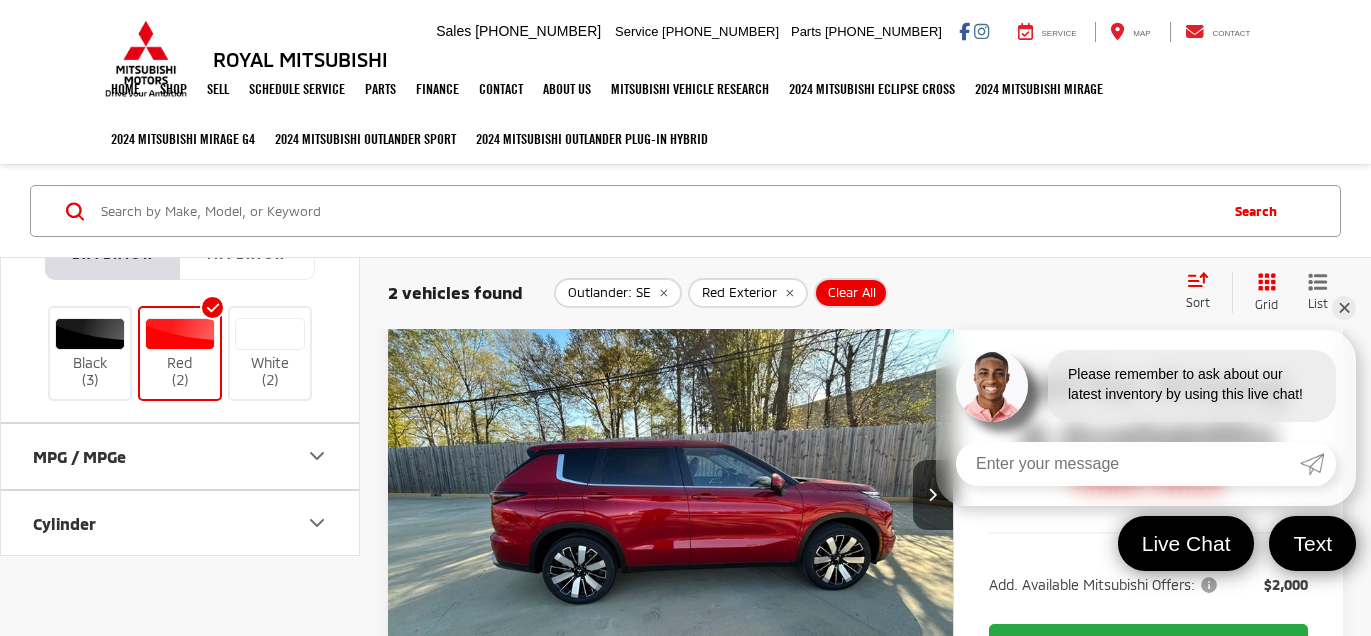 click on "✕" at bounding box center (1344, 308) 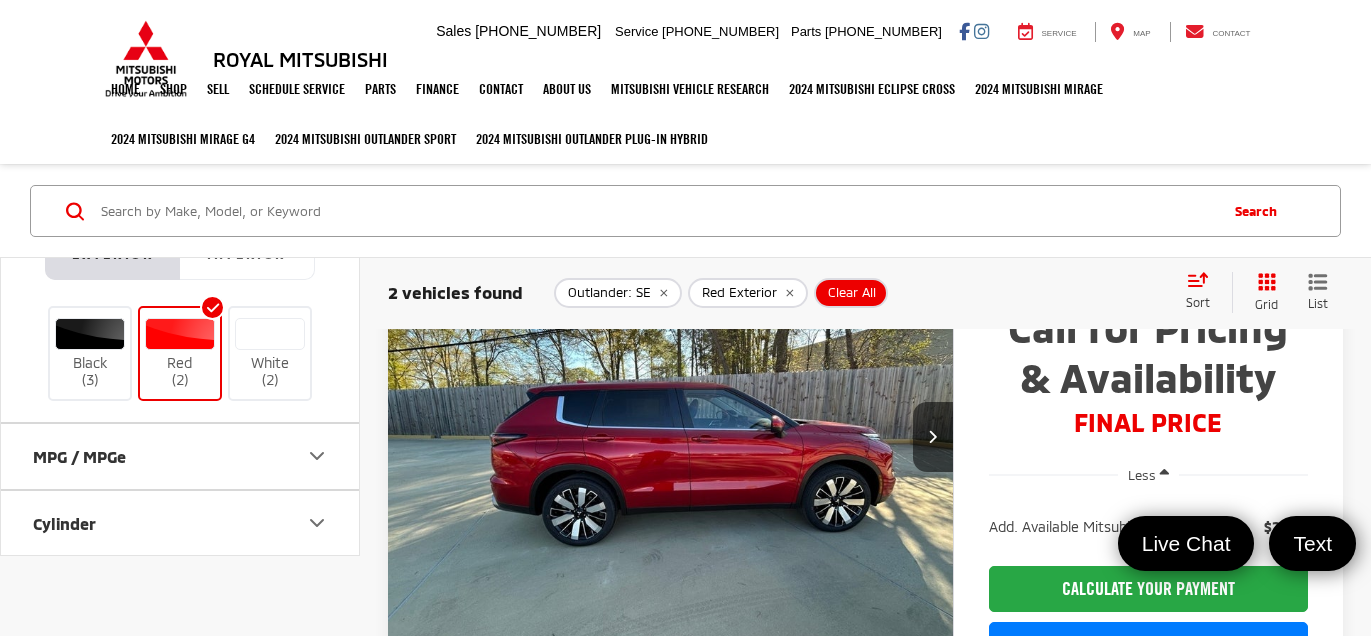 scroll, scrollTop: 0, scrollLeft: 0, axis: both 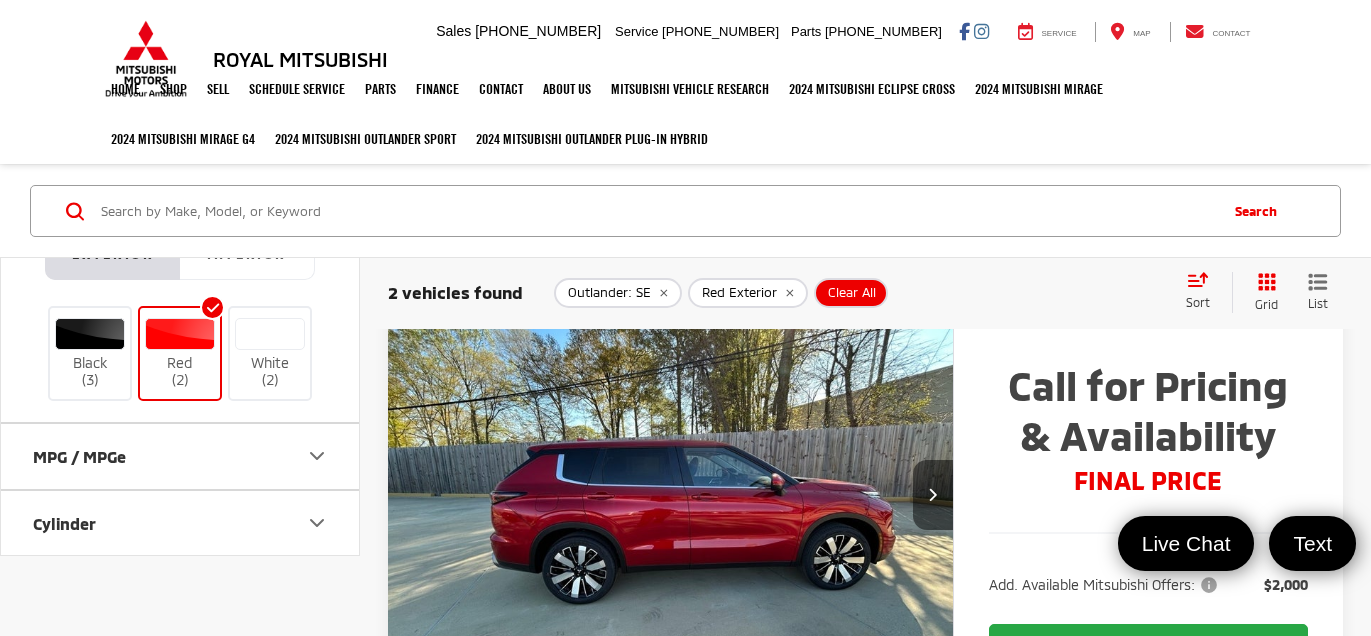click at bounding box center (933, 495) 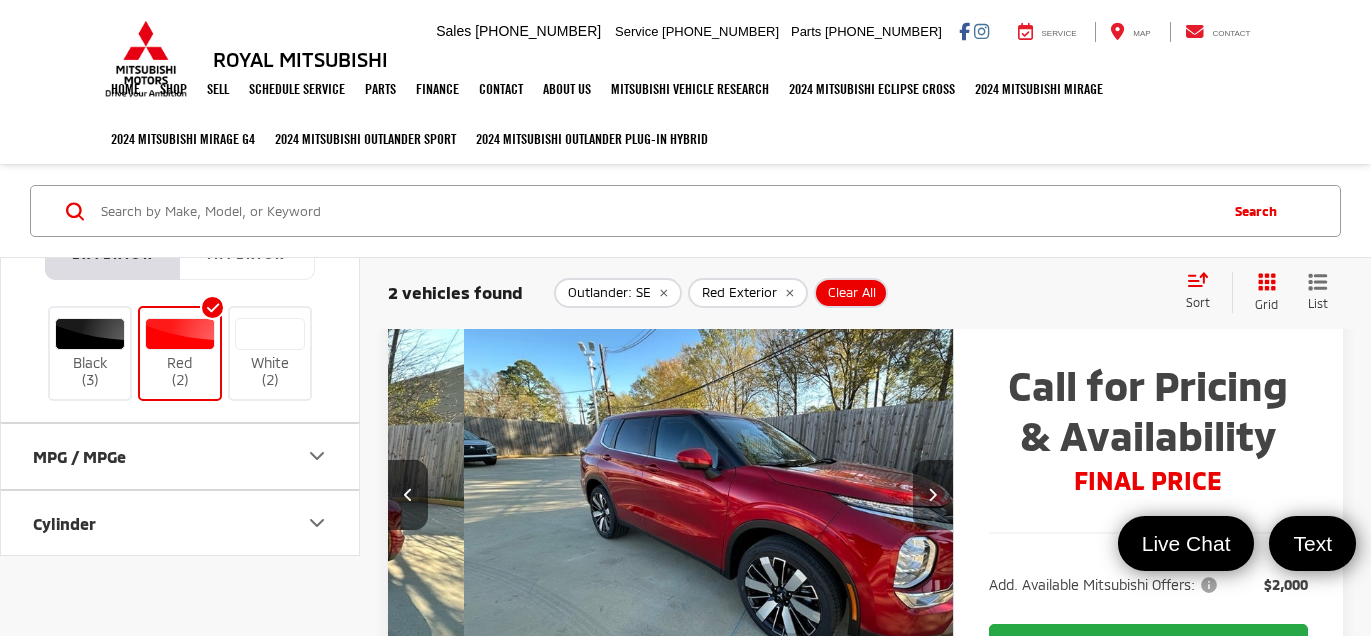 scroll, scrollTop: 0, scrollLeft: 567, axis: horizontal 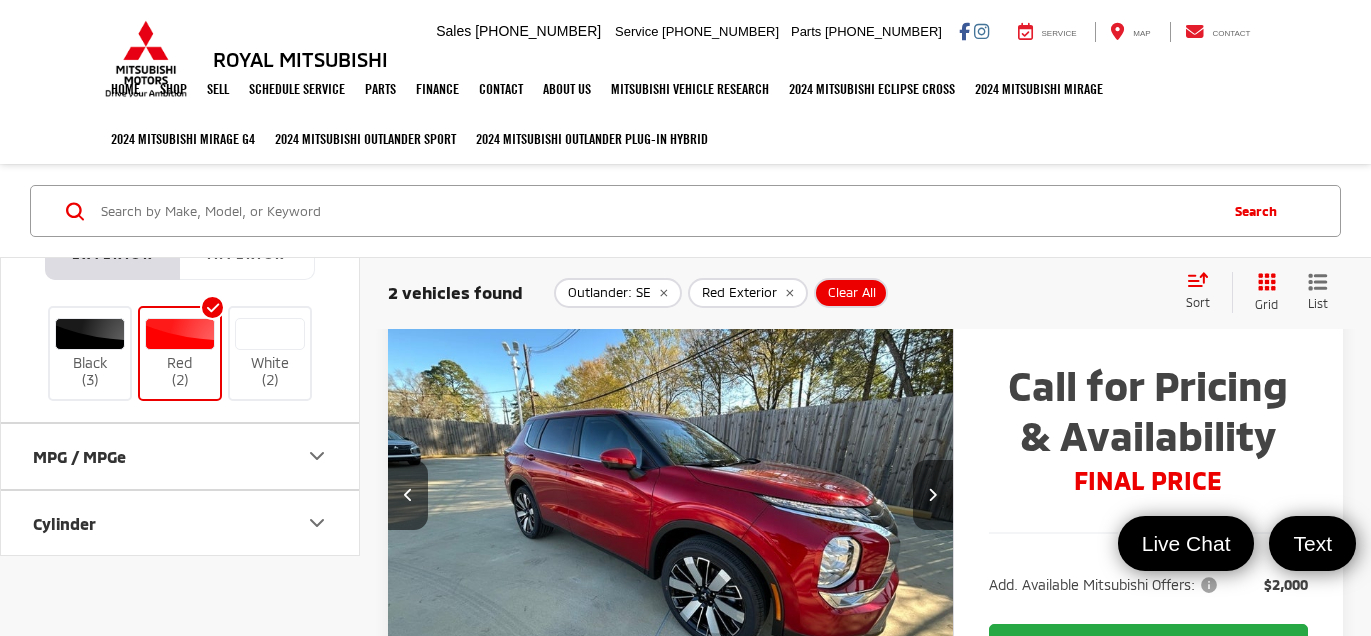 click at bounding box center (933, 495) 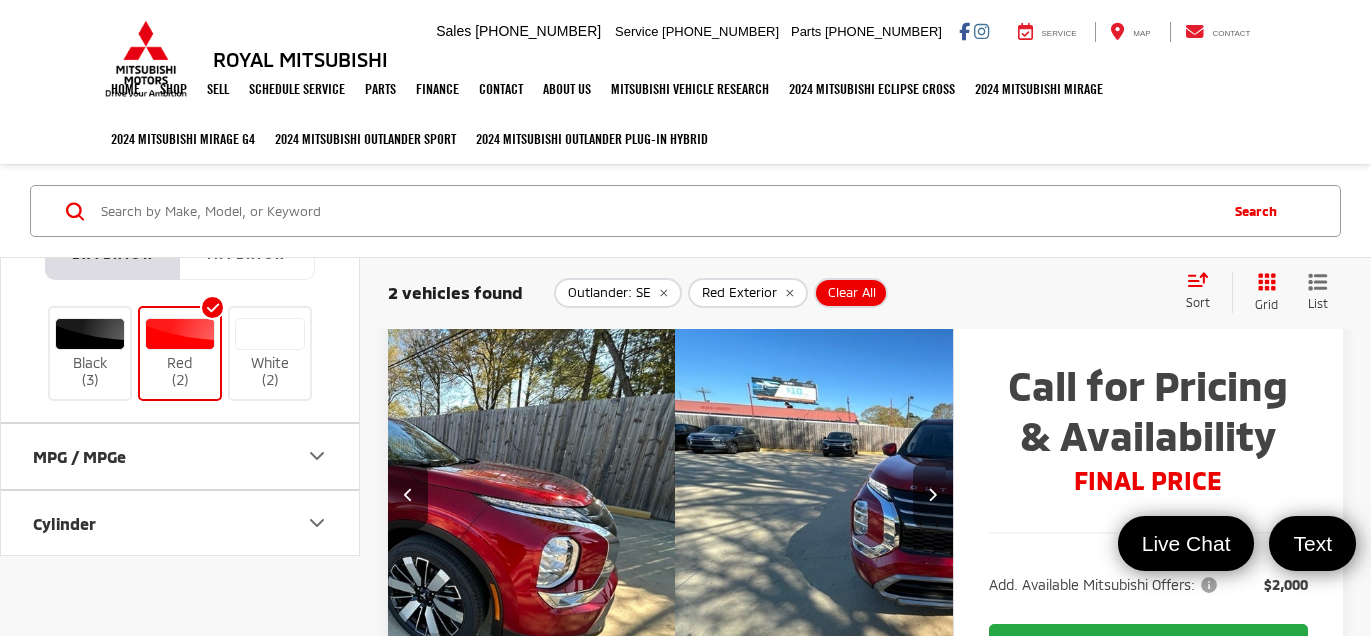 scroll, scrollTop: 0, scrollLeft: 1136, axis: horizontal 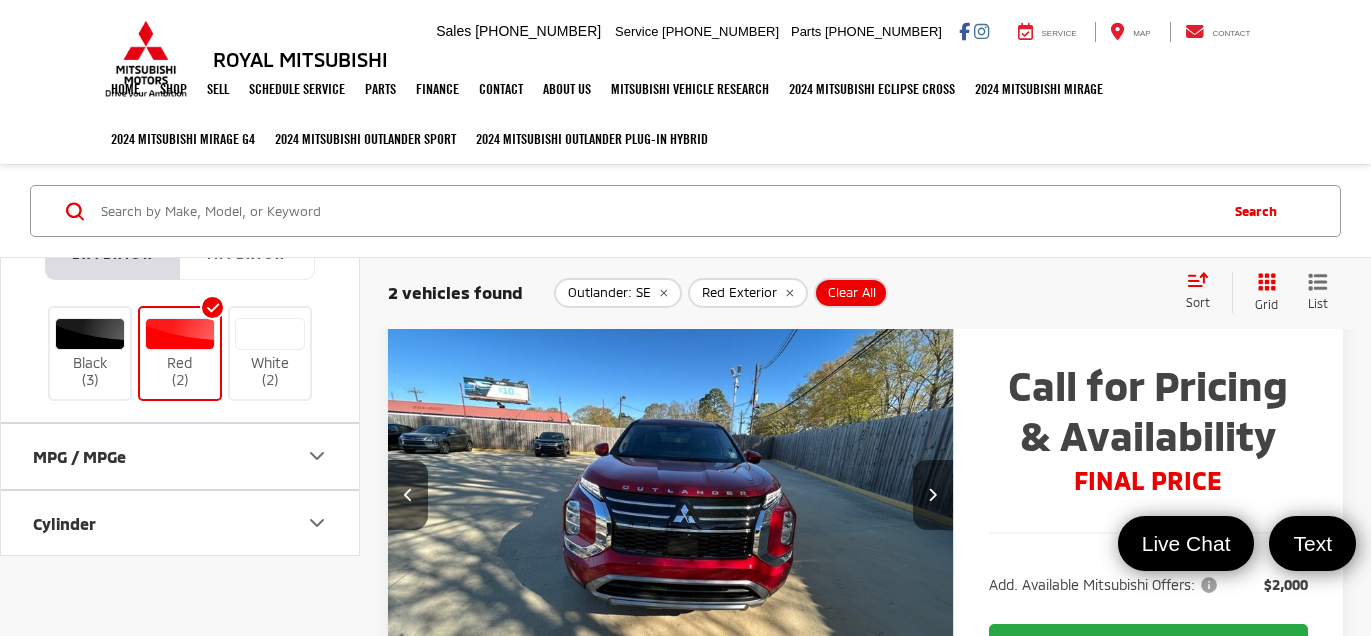 click at bounding box center (933, 495) 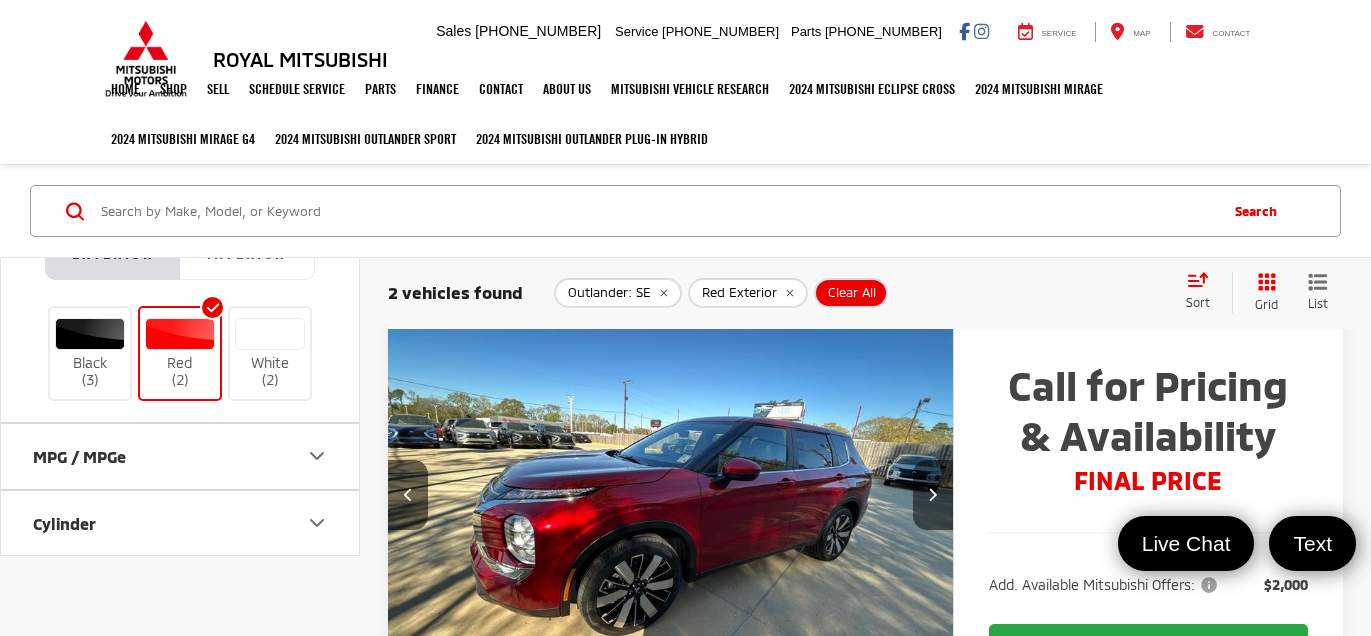 click at bounding box center [933, 495] 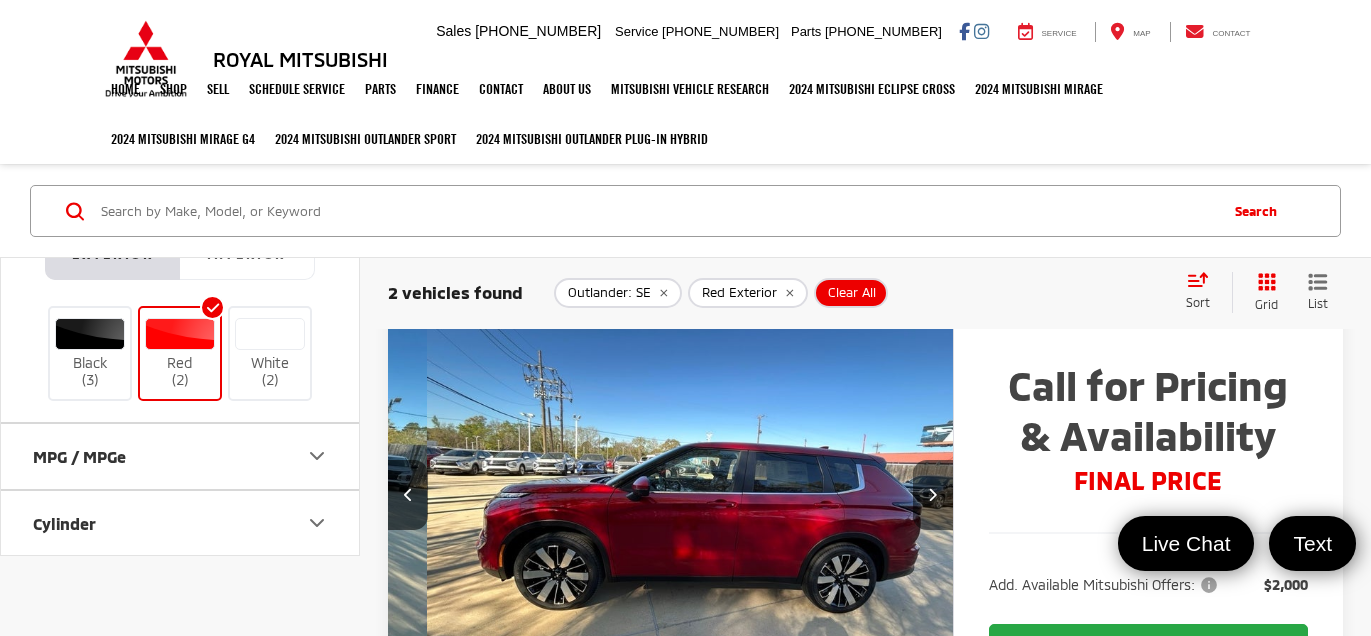 scroll, scrollTop: 0, scrollLeft: 2272, axis: horizontal 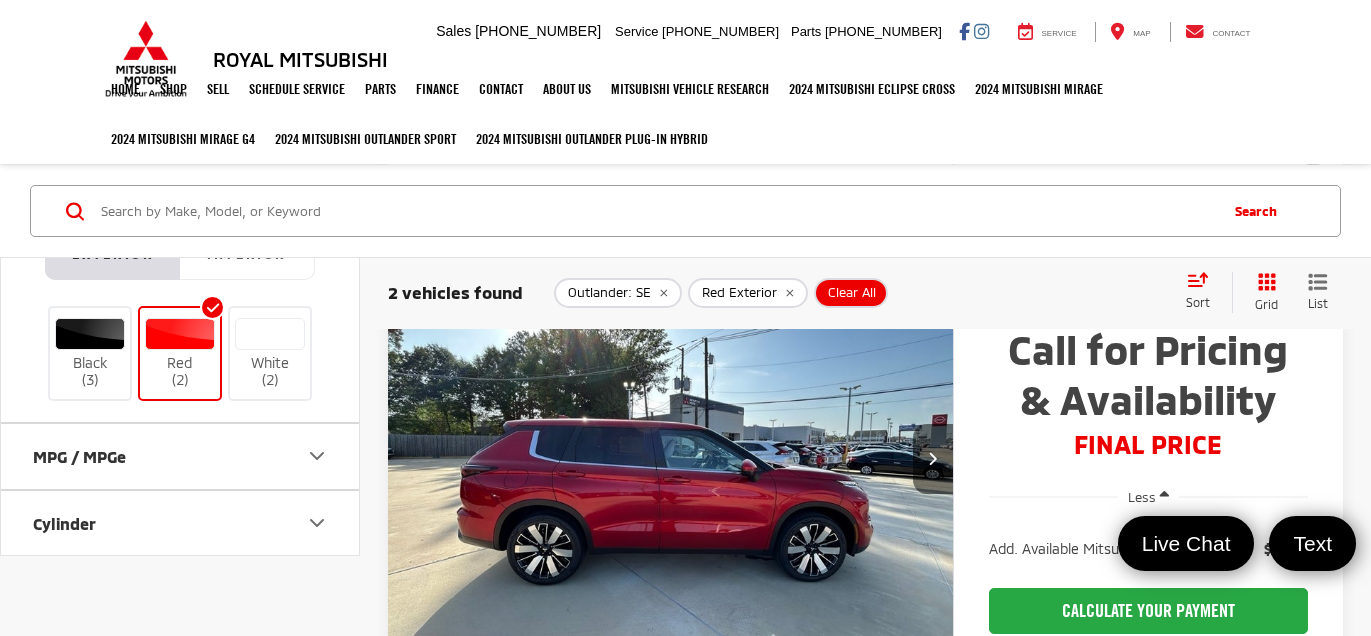 click at bounding box center (932, 458) 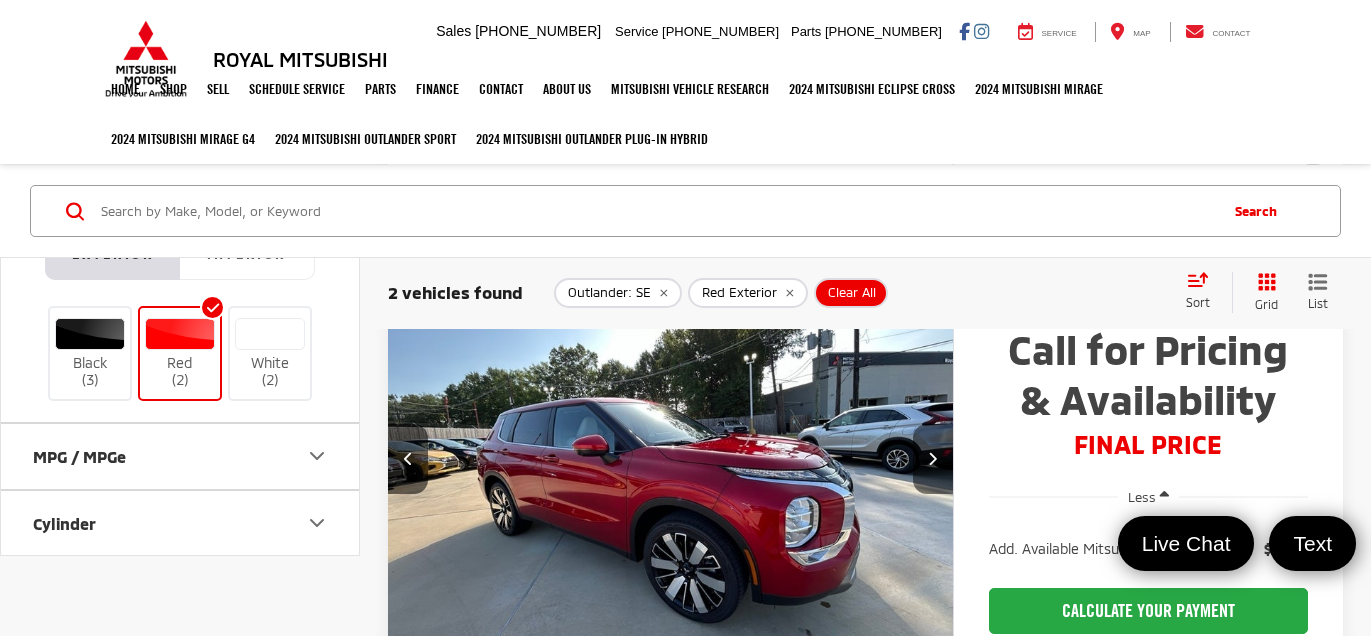 click at bounding box center [932, 458] 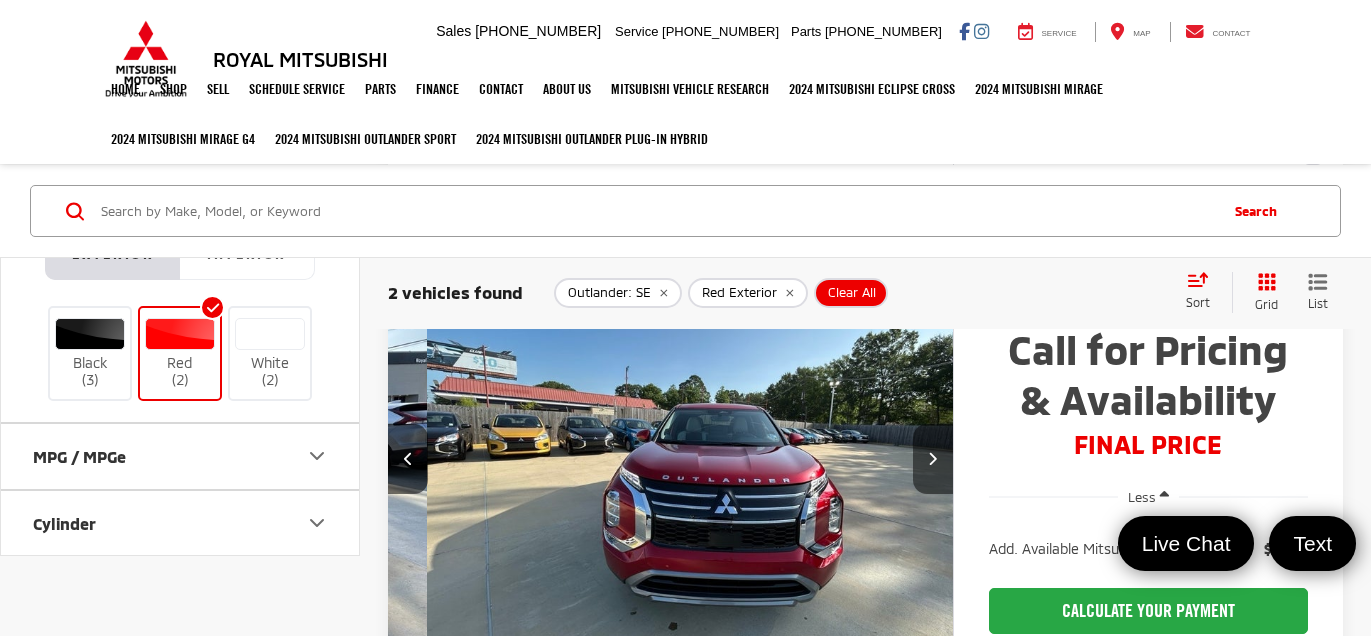 scroll, scrollTop: 0, scrollLeft: 1136, axis: horizontal 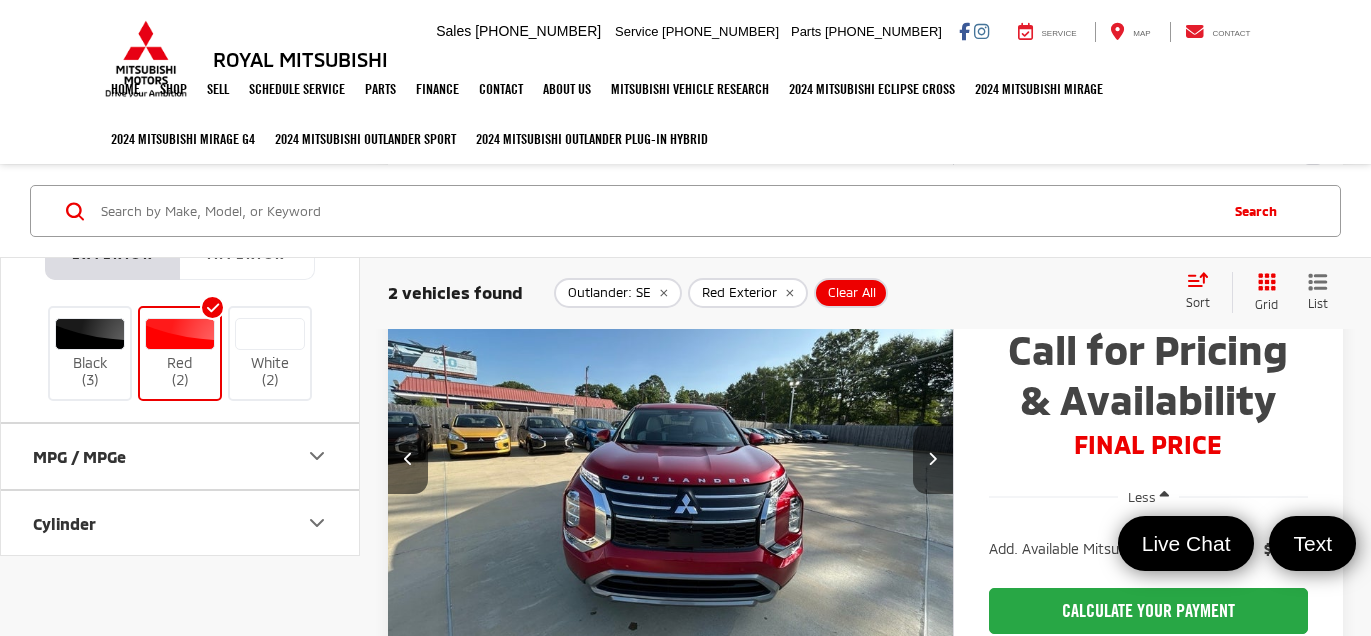 click at bounding box center (932, 458) 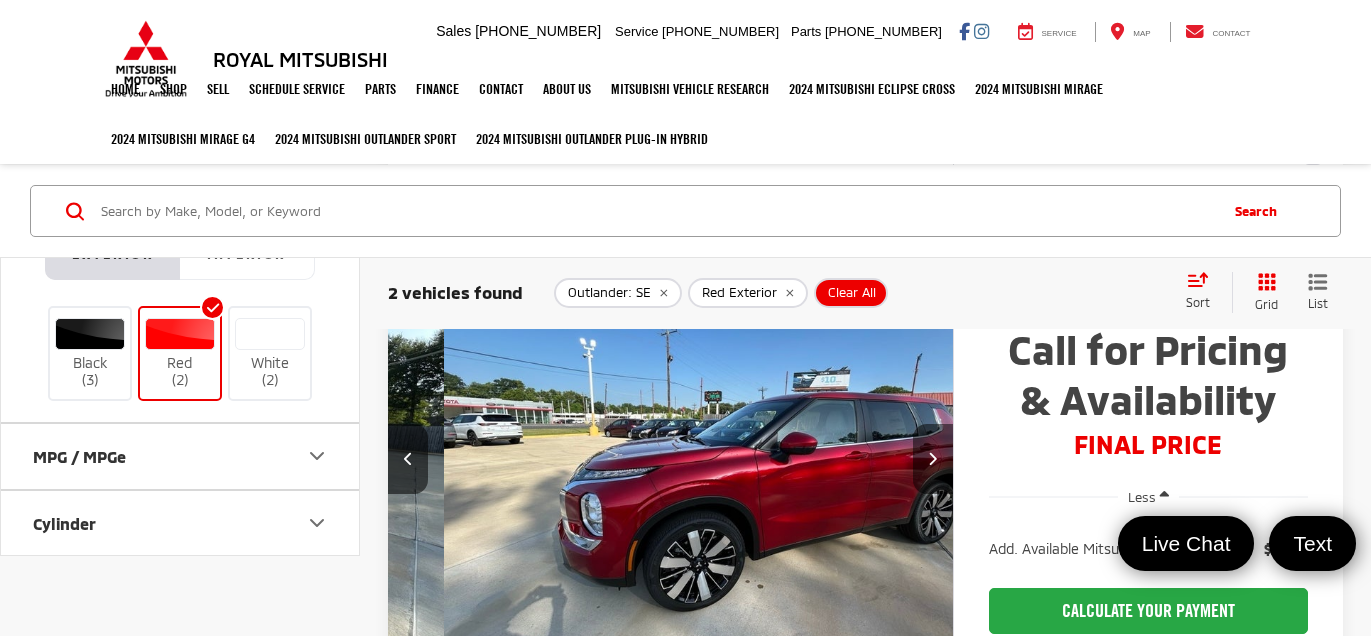 scroll, scrollTop: 0, scrollLeft: 1703, axis: horizontal 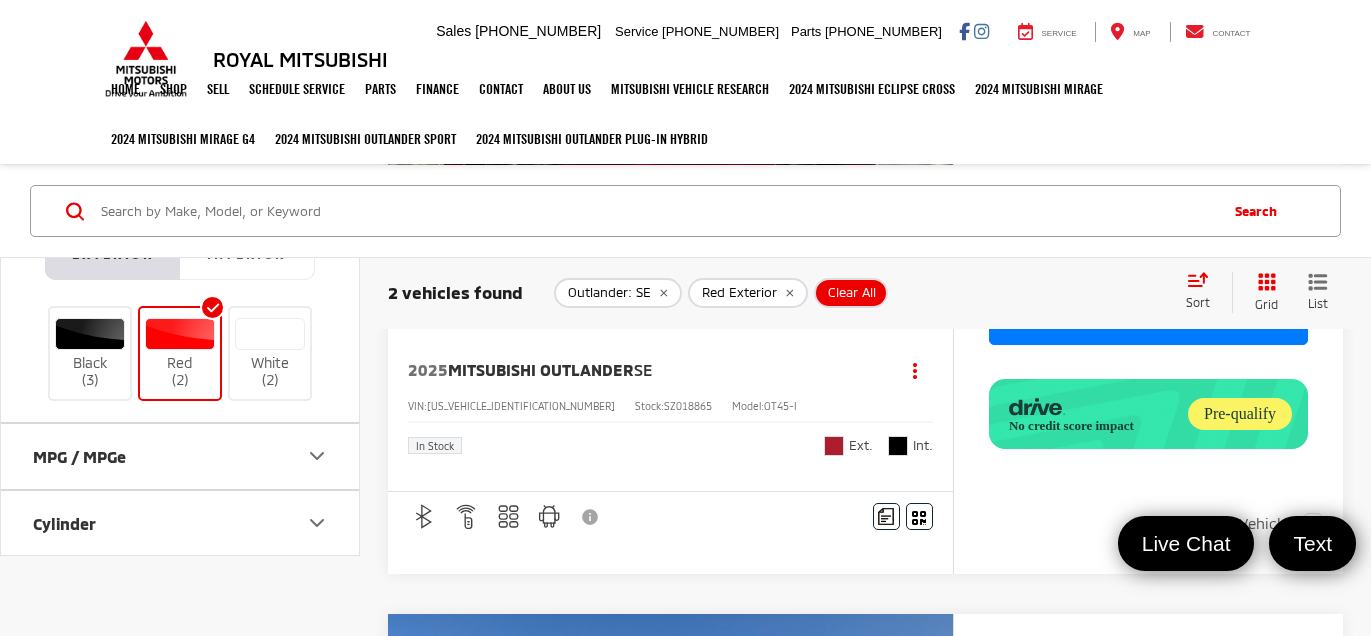 click on "VIN:  JA4J3VA88SZ018865 Stock:  SZ018865 Model:  OT45-I" at bounding box center [670, 405] 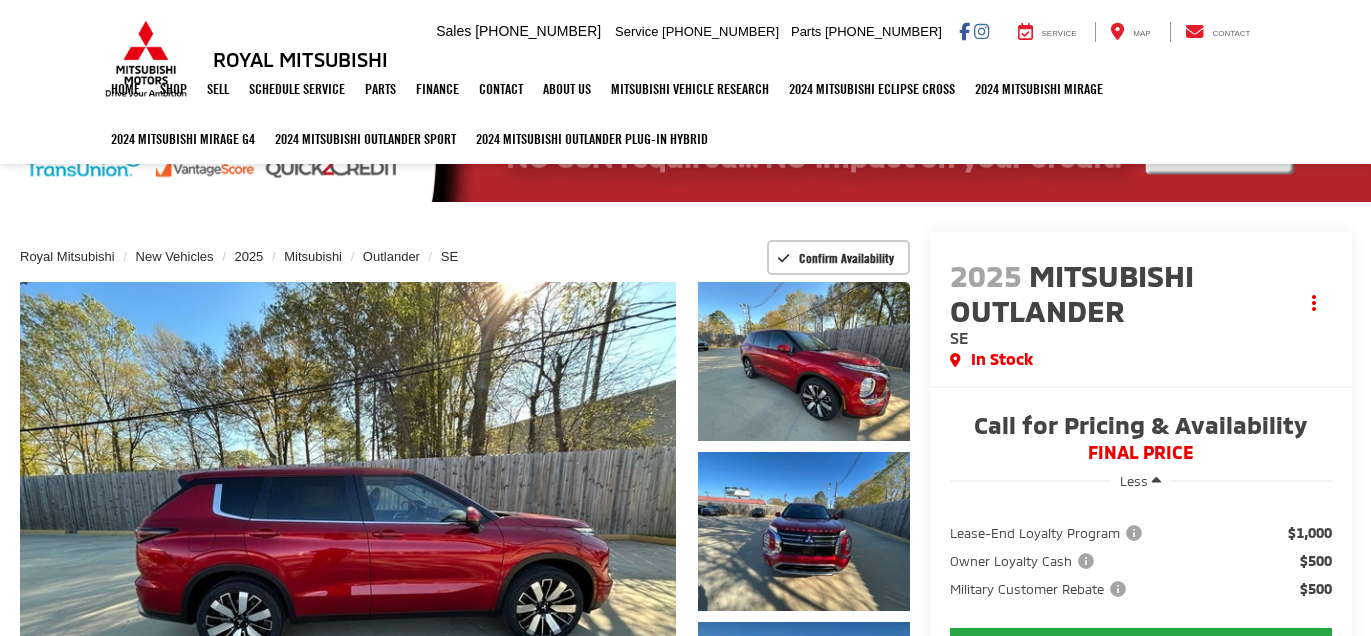 click at bounding box center (690, 1316) 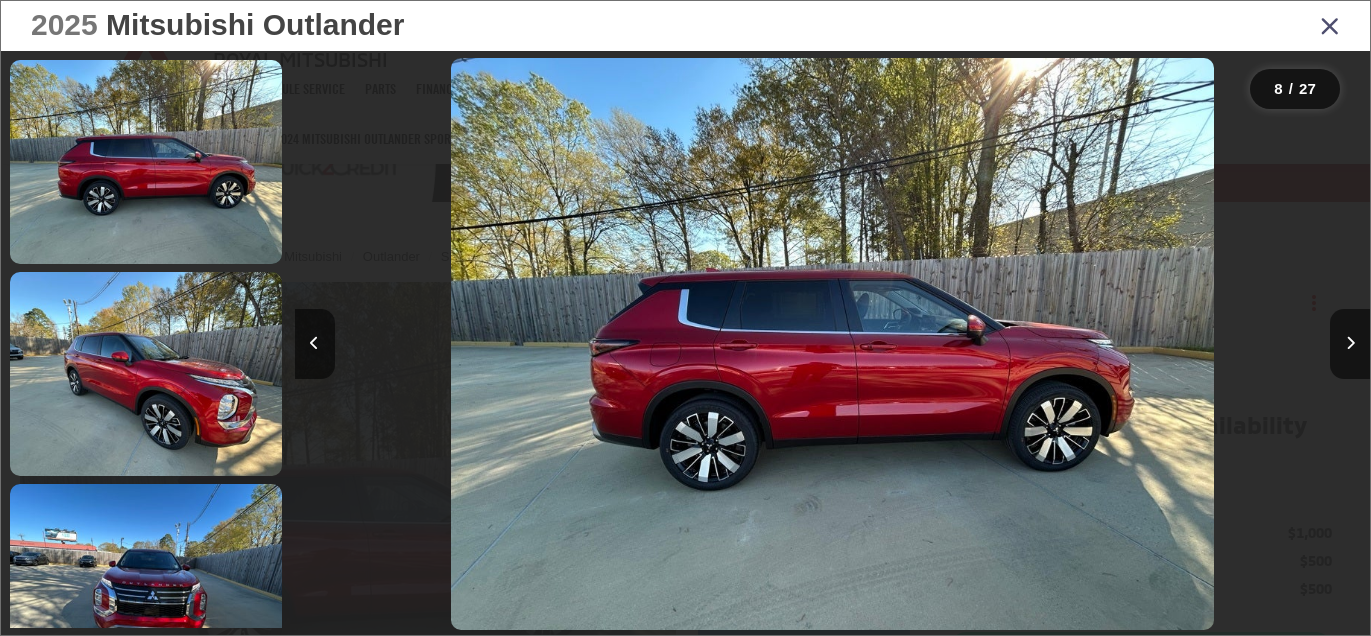 scroll, scrollTop: 1217, scrollLeft: 0, axis: vertical 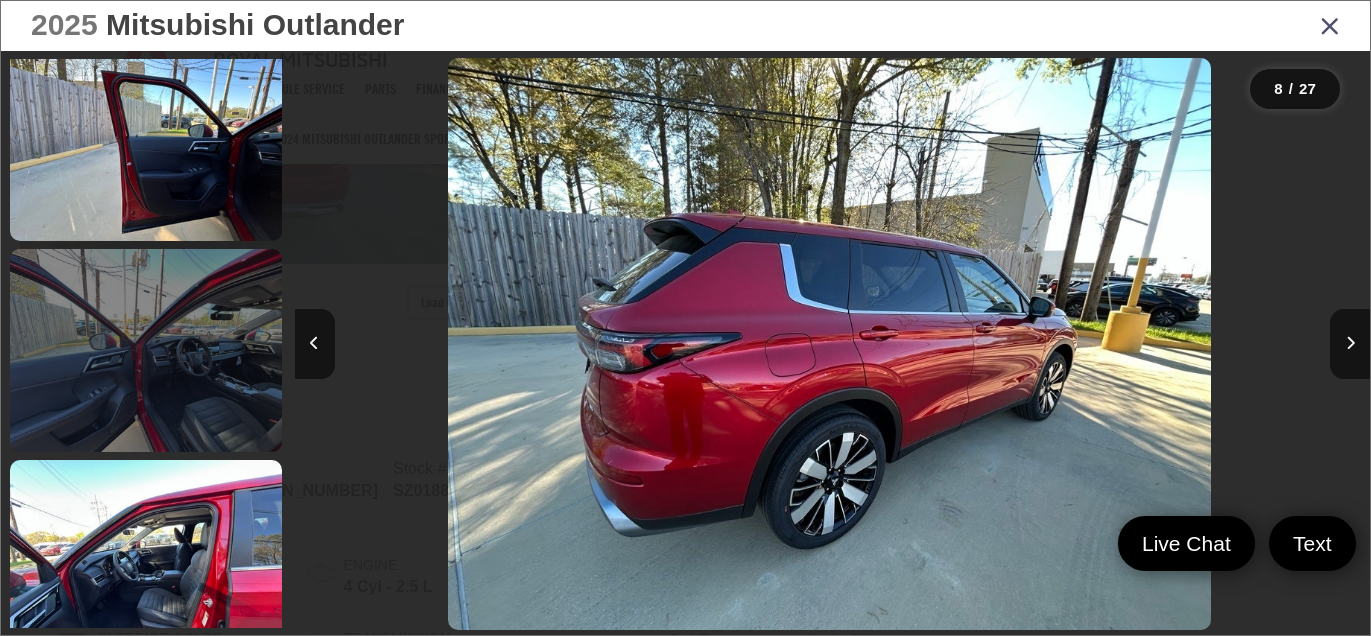 click at bounding box center (146, 351) 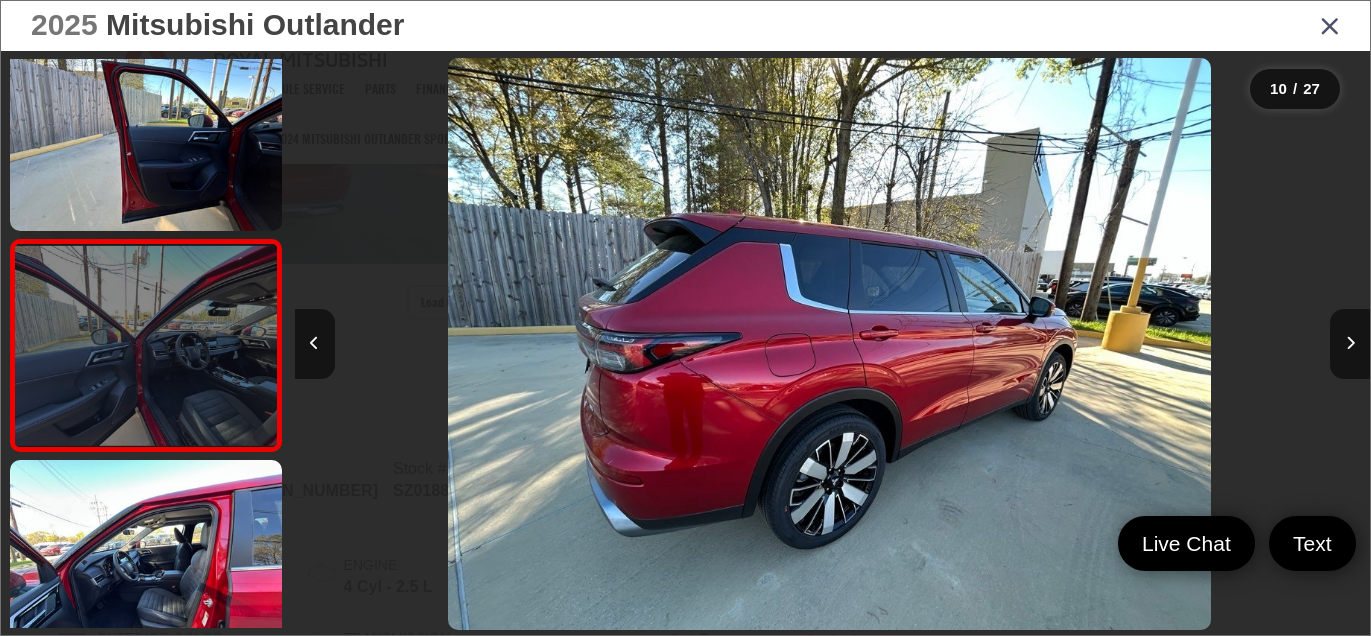 scroll, scrollTop: 1783, scrollLeft: 0, axis: vertical 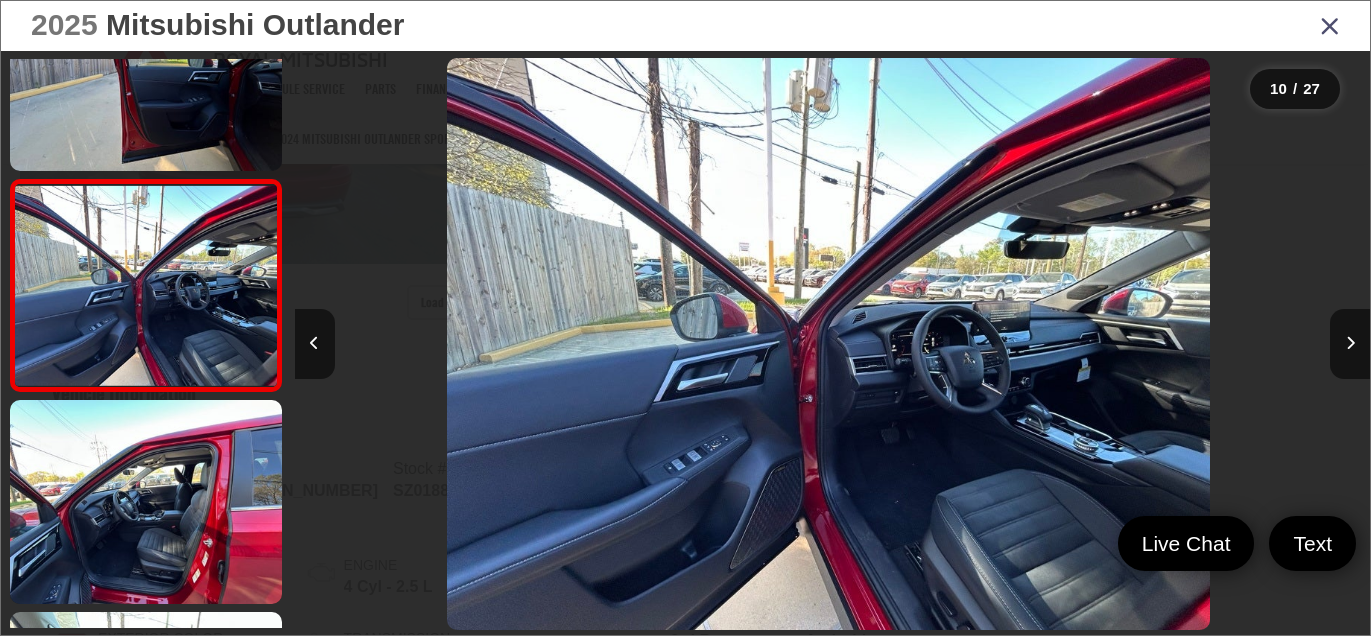 click on "2025   Mitsubishi Outlander" at bounding box center (685, 26) 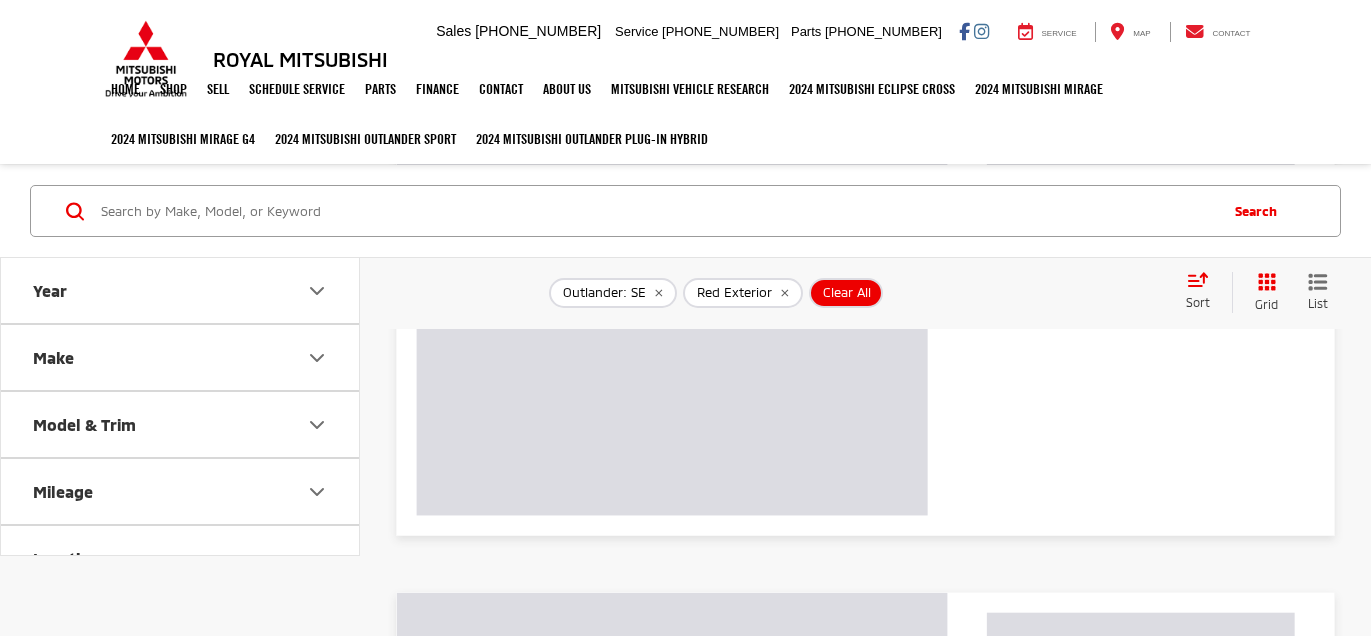 scroll, scrollTop: 359, scrollLeft: 0, axis: vertical 